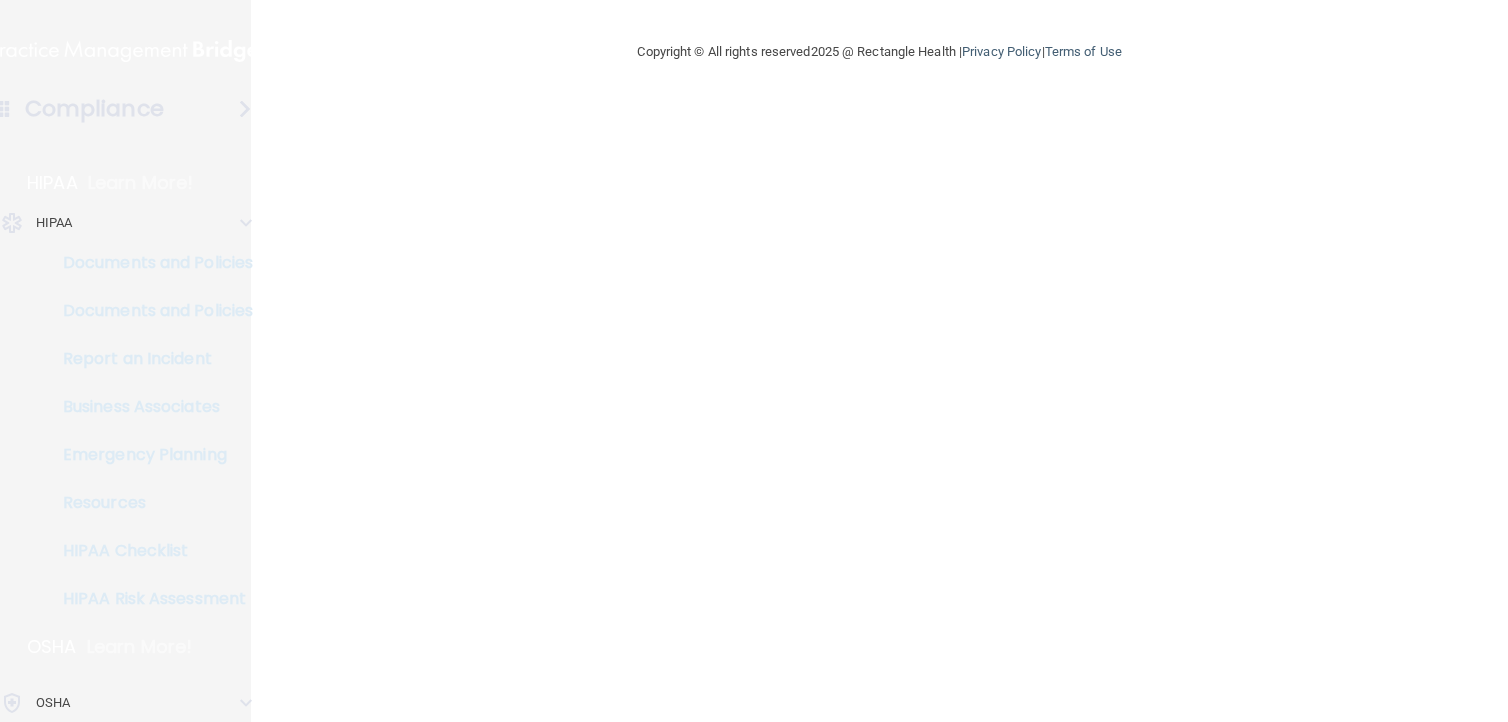 scroll, scrollTop: 0, scrollLeft: 0, axis: both 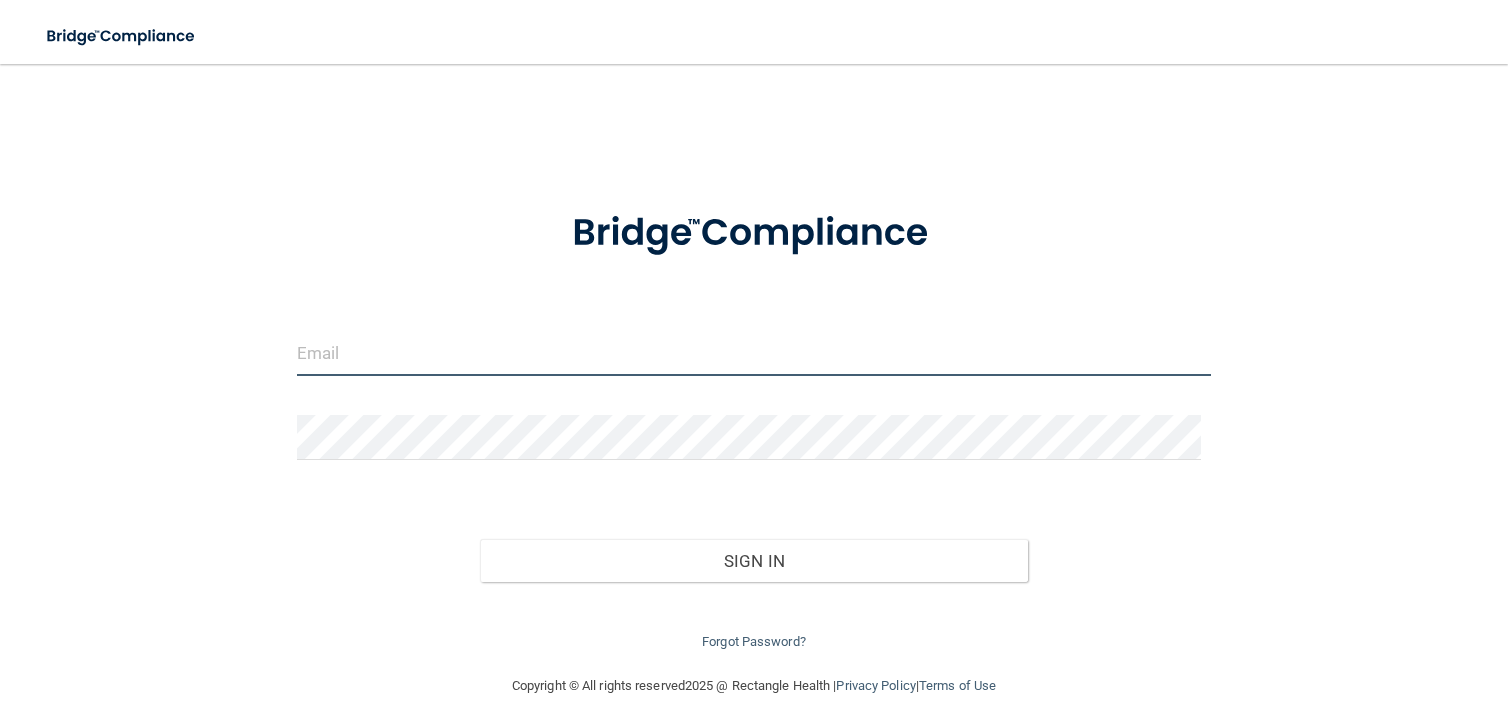 click at bounding box center (754, 353) 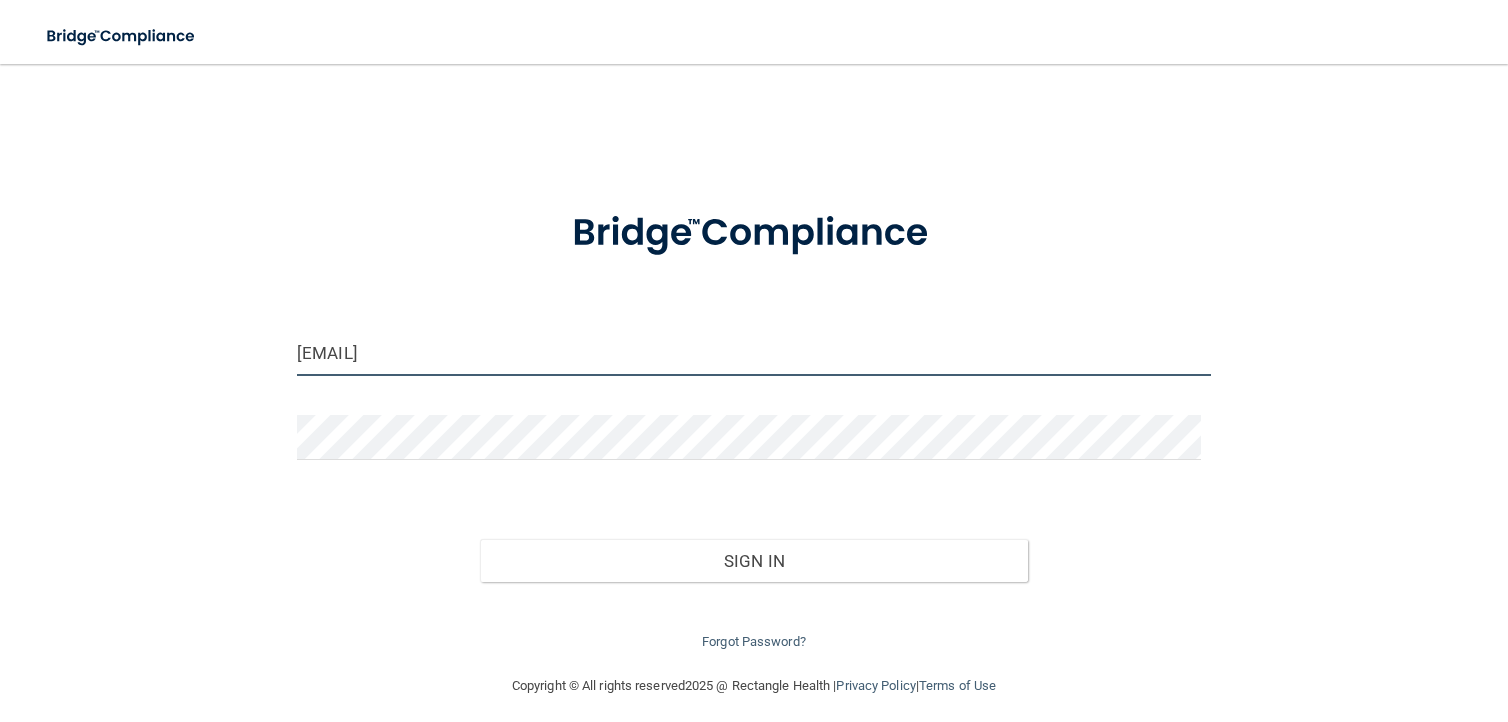 type on "[EMAIL]" 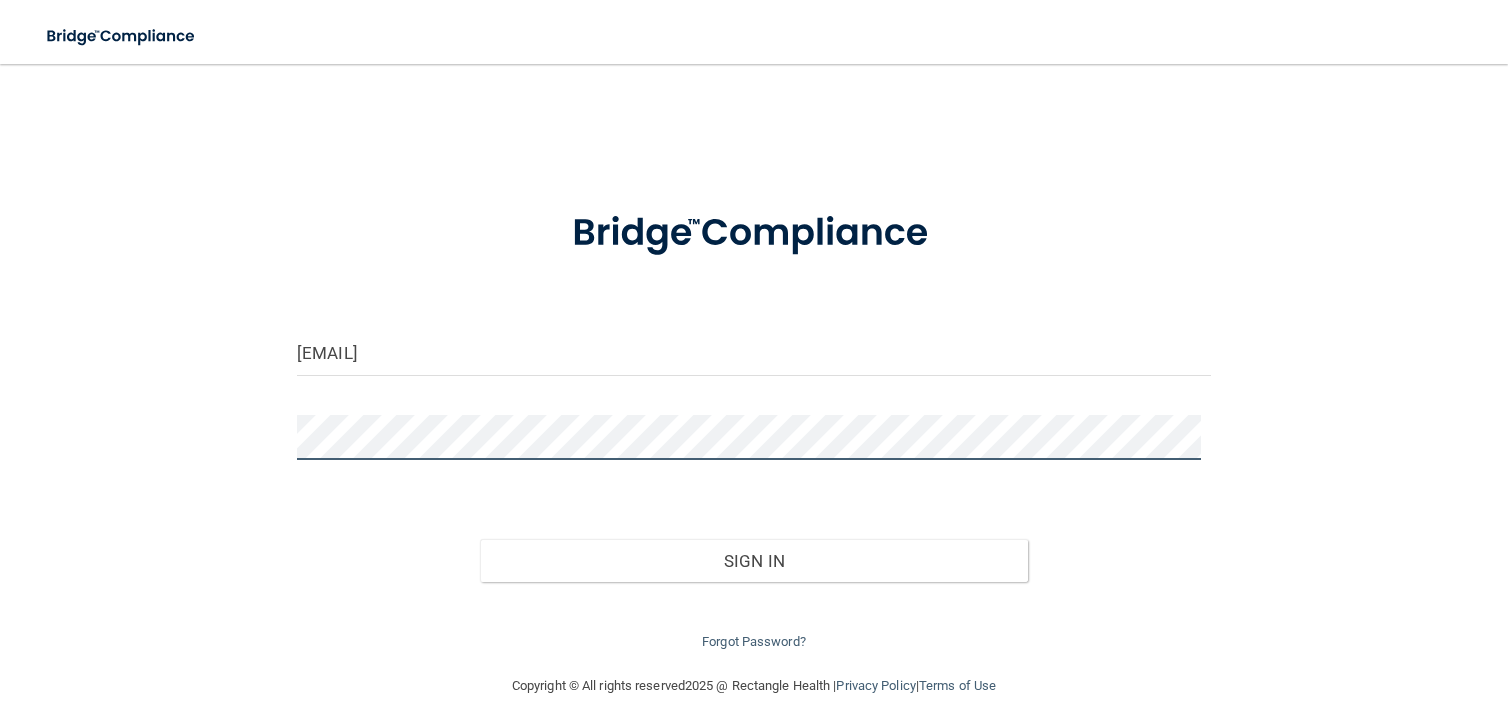 click on "Sign In" at bounding box center (754, 561) 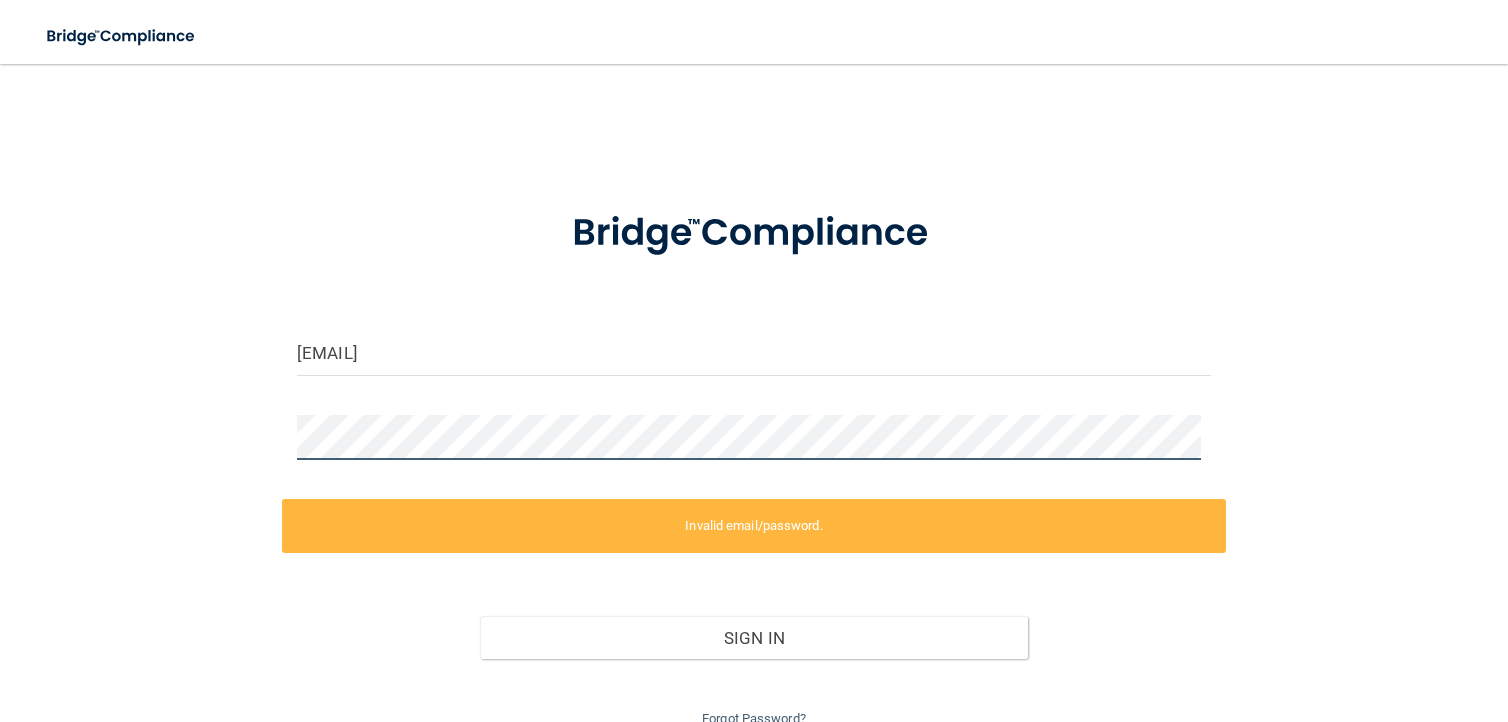 click at bounding box center (754, 445) 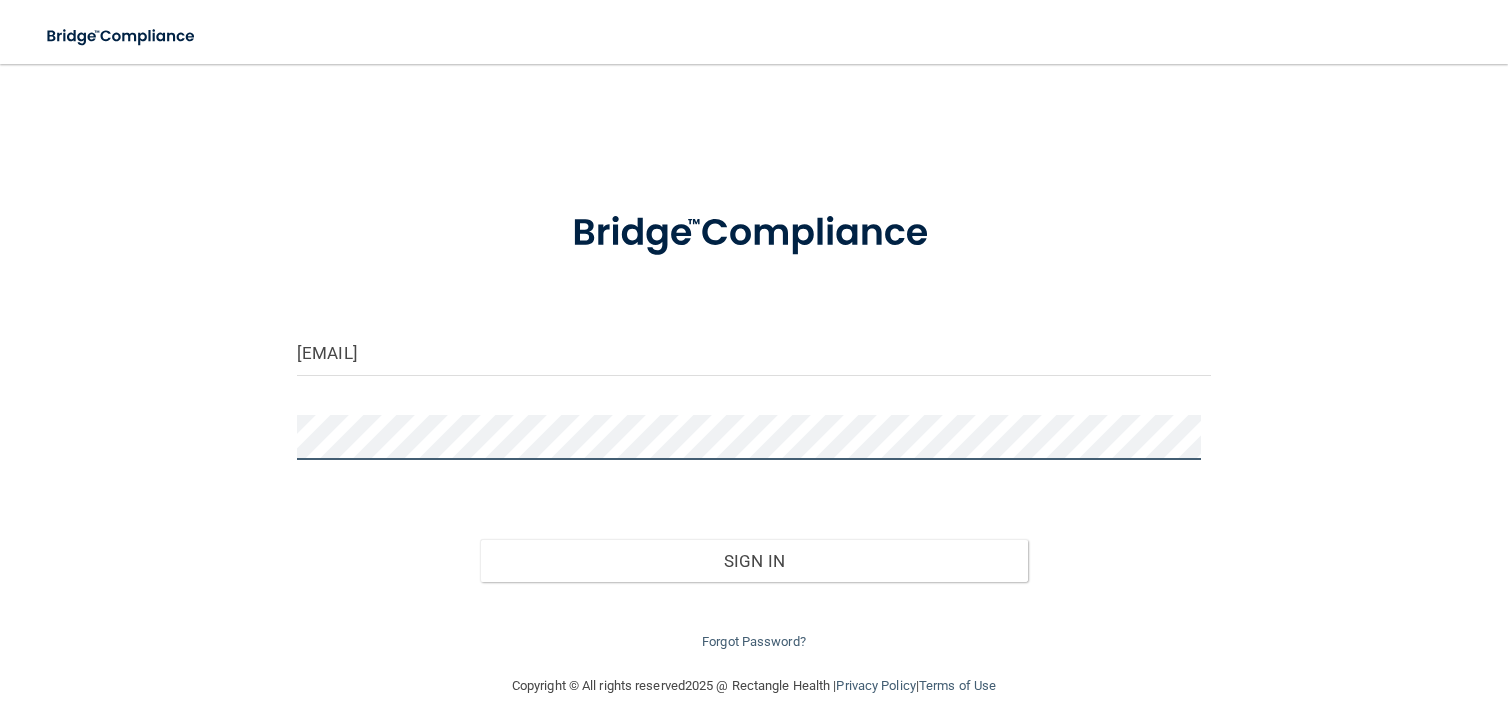 click on "Sign In" at bounding box center (754, 561) 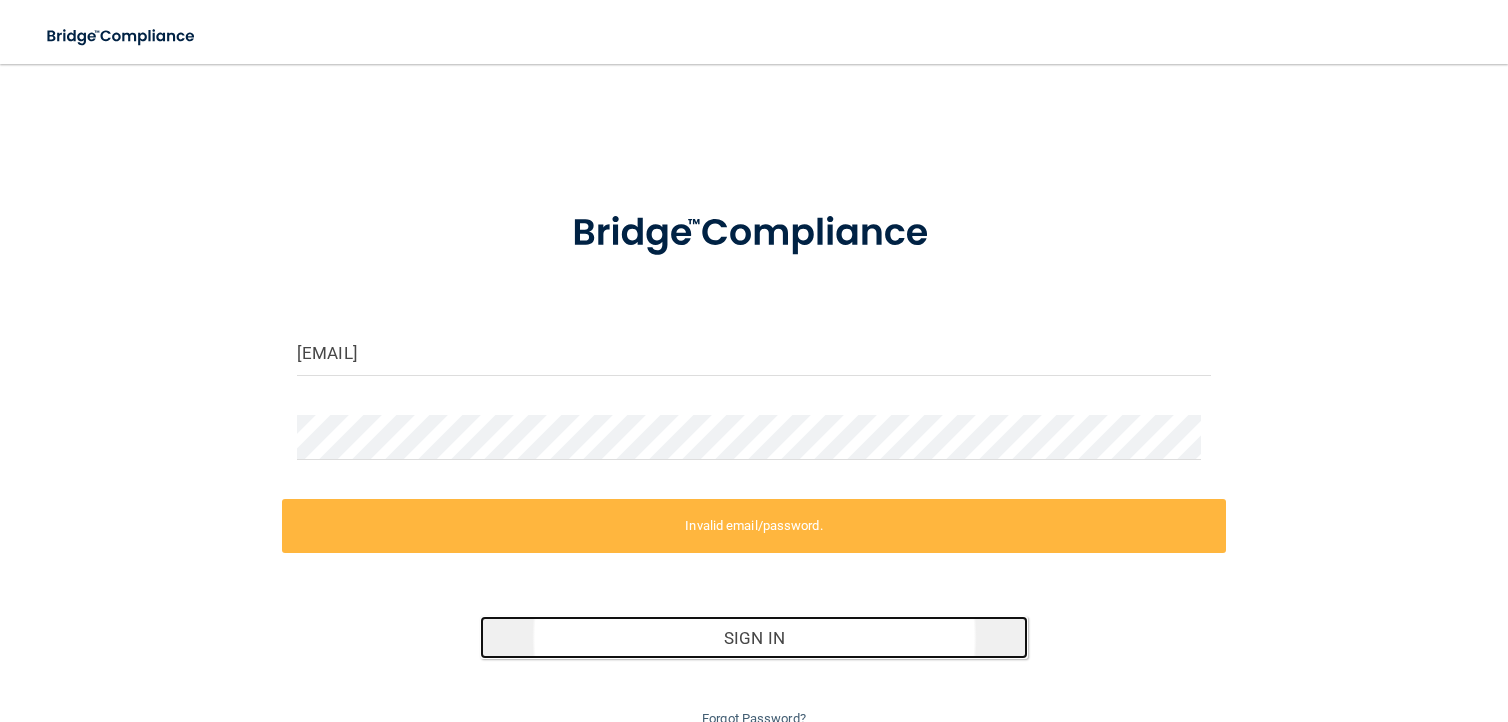 click on "Sign In" at bounding box center [754, 638] 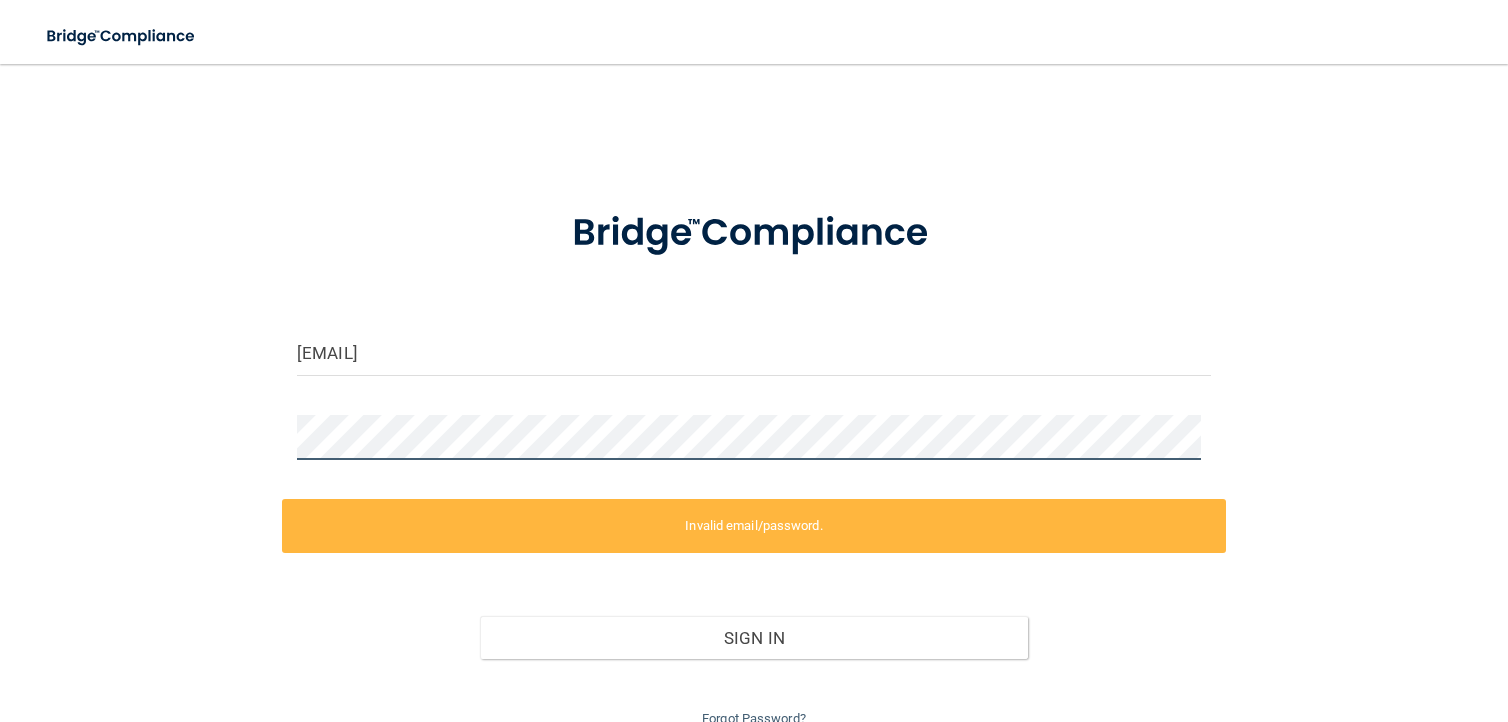 click on "Invalid email/password. You don't have permission to access that page. Sign In Forgot Password?" at bounding box center (754, 407) 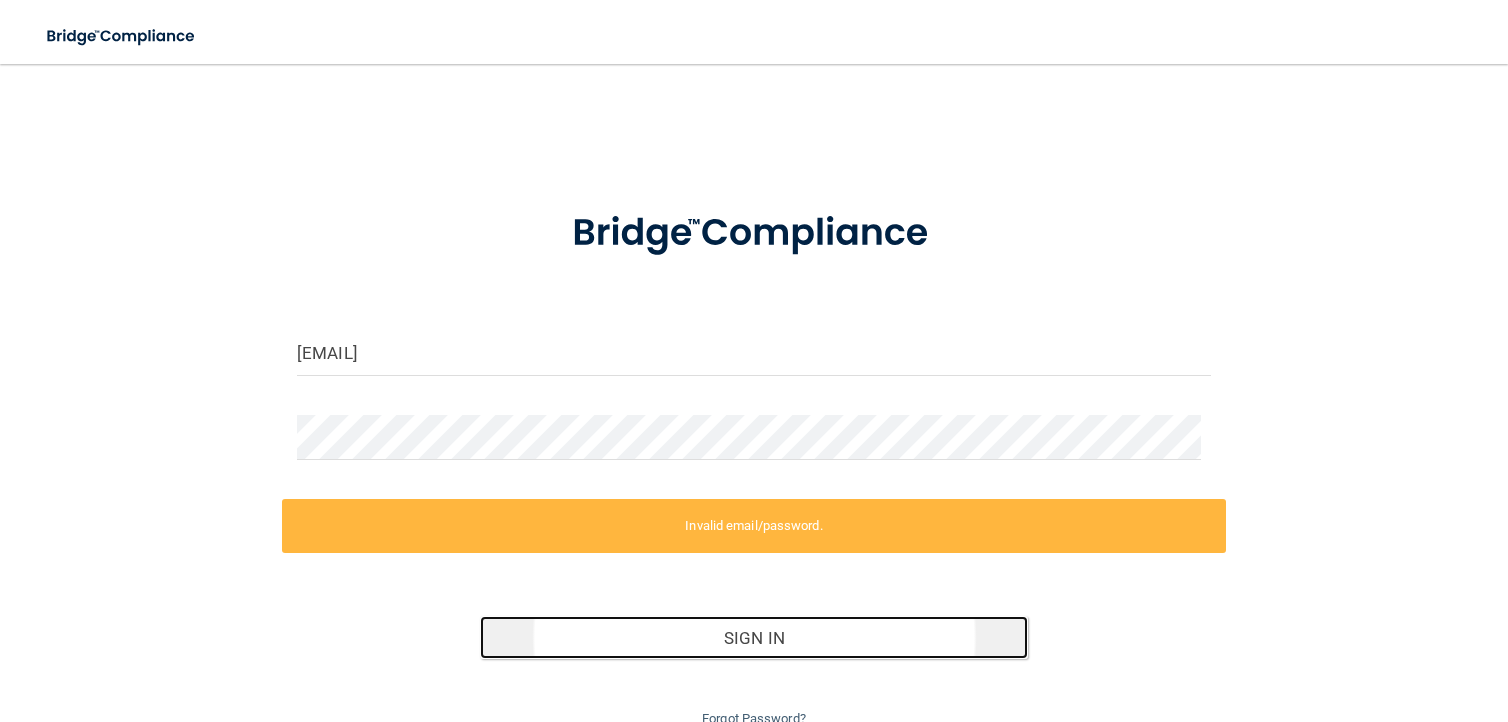 click on "Sign In" at bounding box center (754, 638) 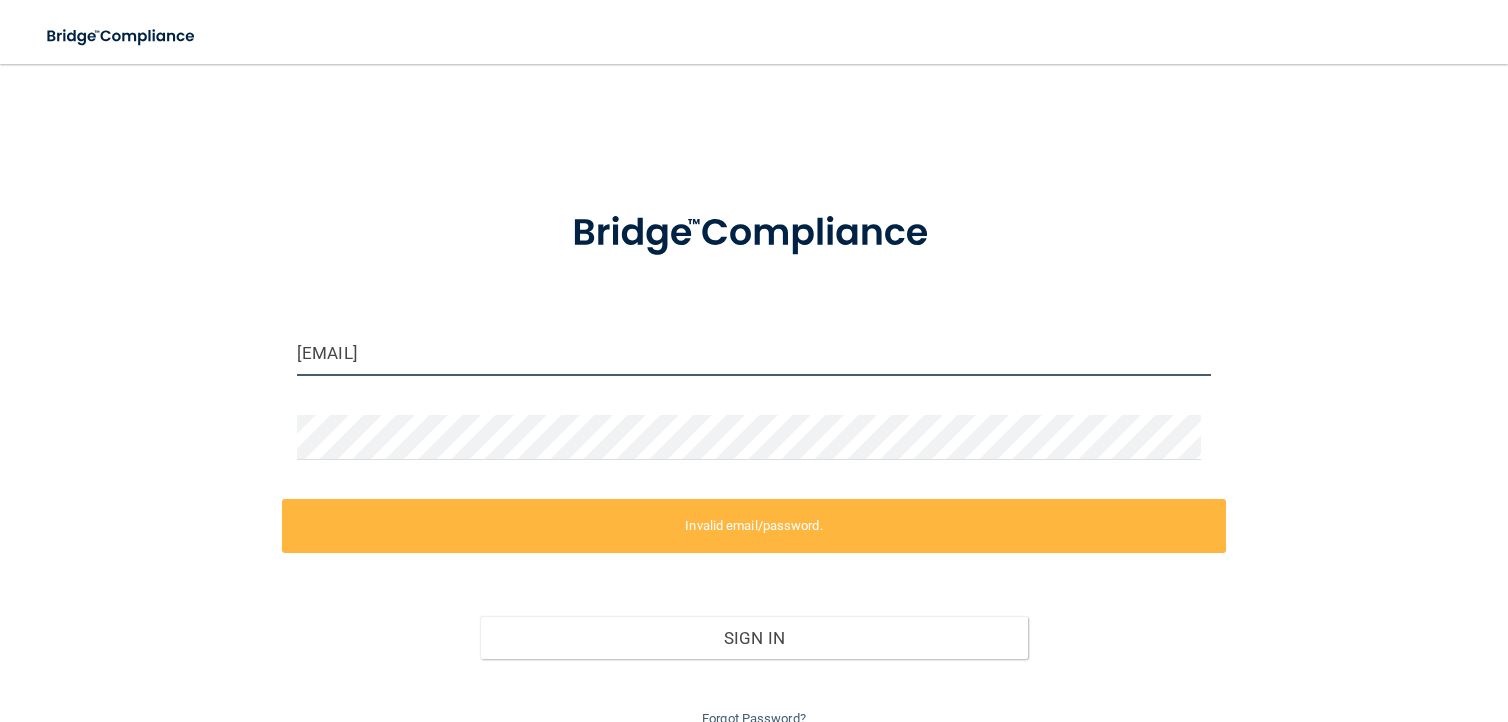 click on "[EMAIL]" at bounding box center (754, 353) 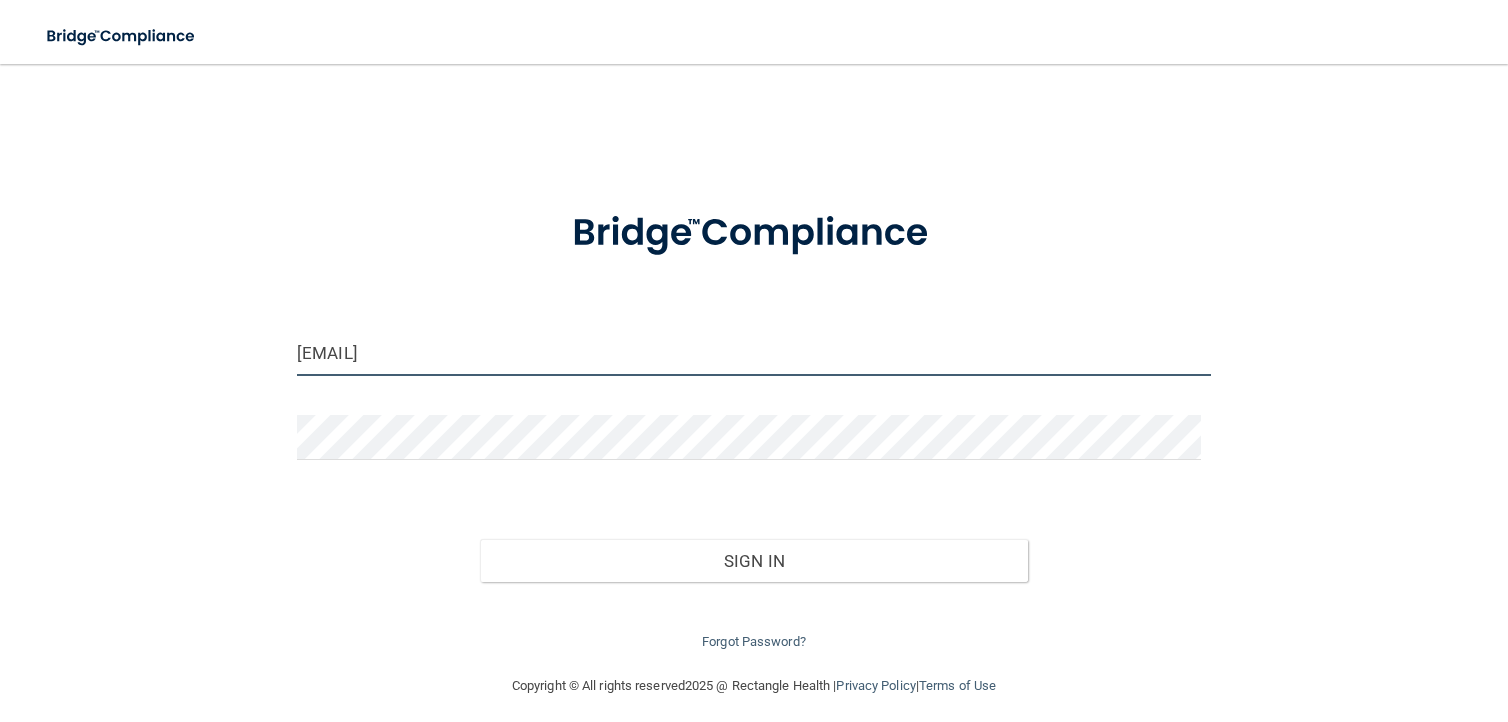 drag, startPoint x: 525, startPoint y: 356, endPoint x: 13, endPoint y: 306, distance: 514.4356 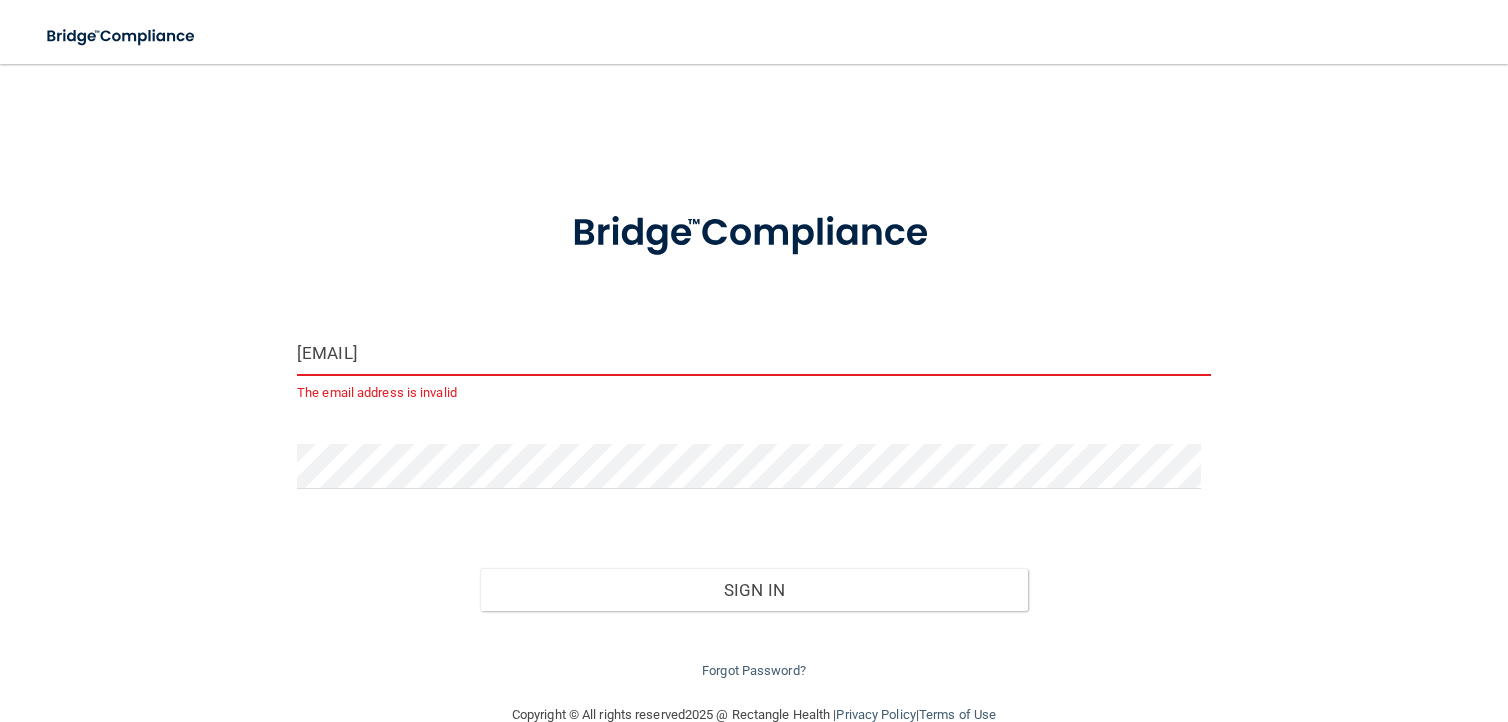 drag, startPoint x: 281, startPoint y: 358, endPoint x: 132, endPoint y: 349, distance: 149.27156 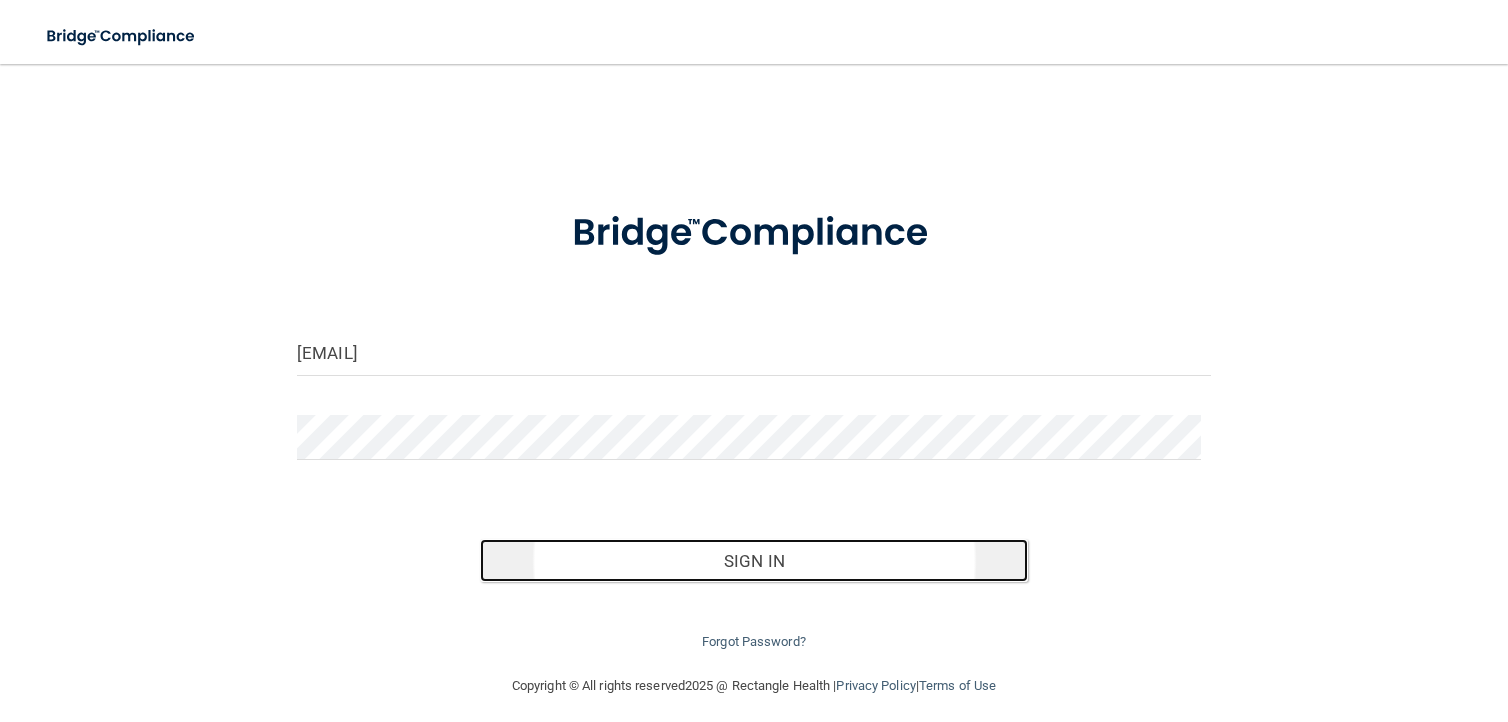 click on "Sign In" at bounding box center (754, 561) 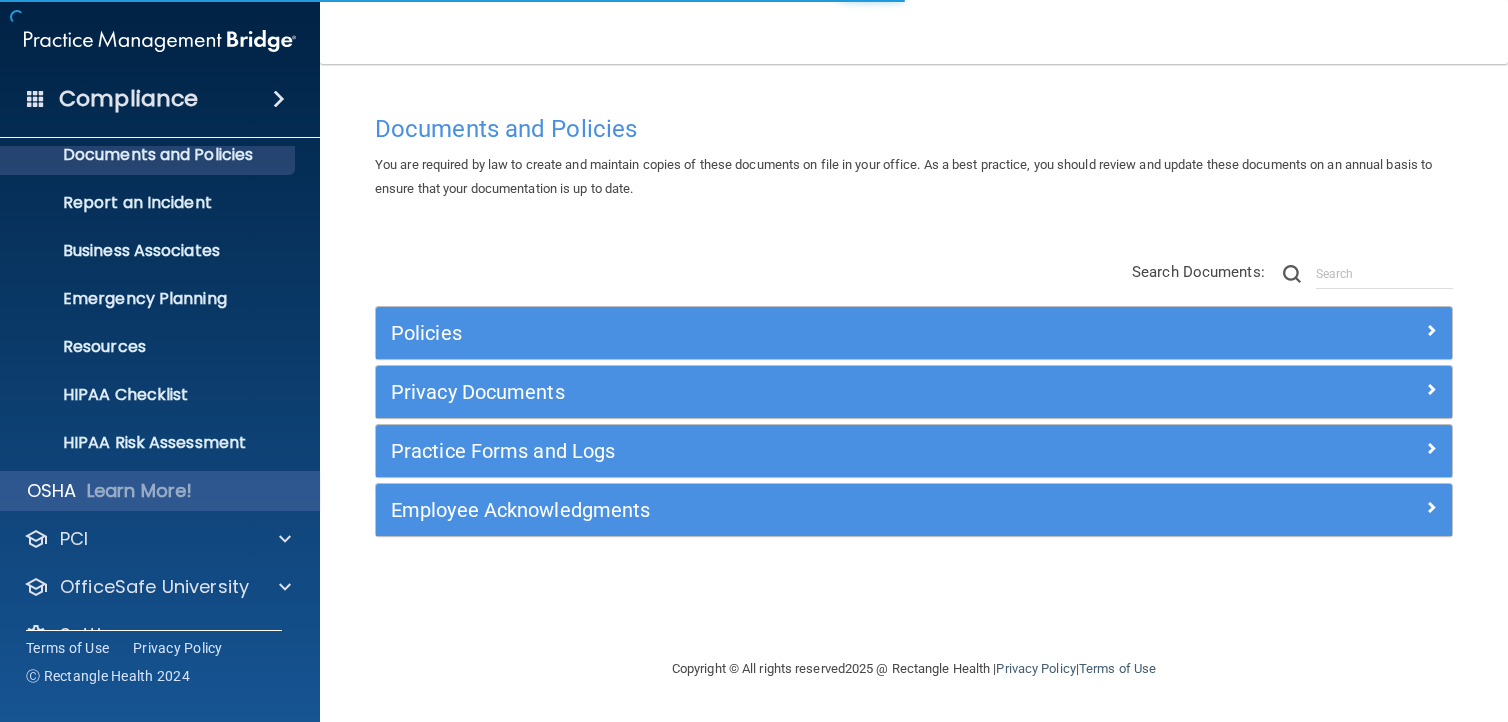 scroll, scrollTop: 108, scrollLeft: 0, axis: vertical 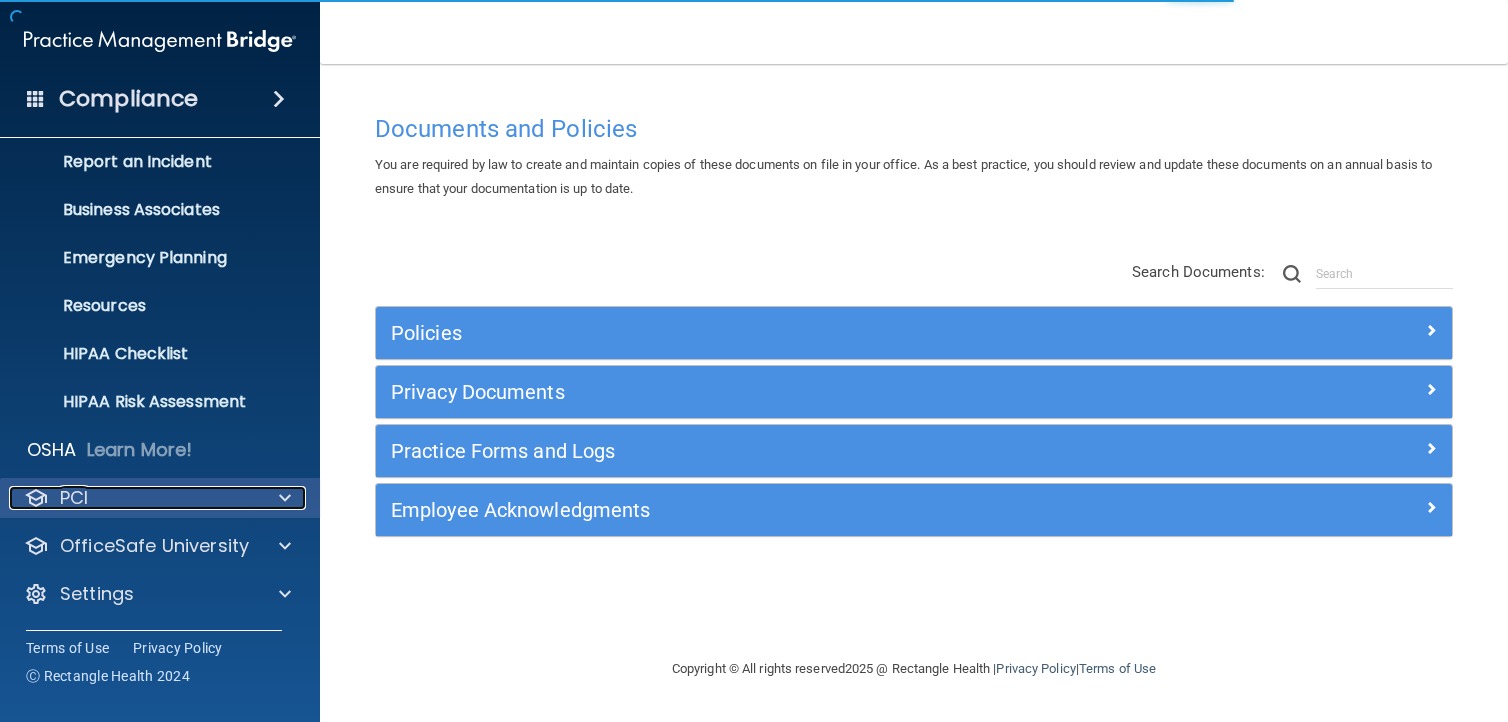 click on "PCI" at bounding box center (133, 498) 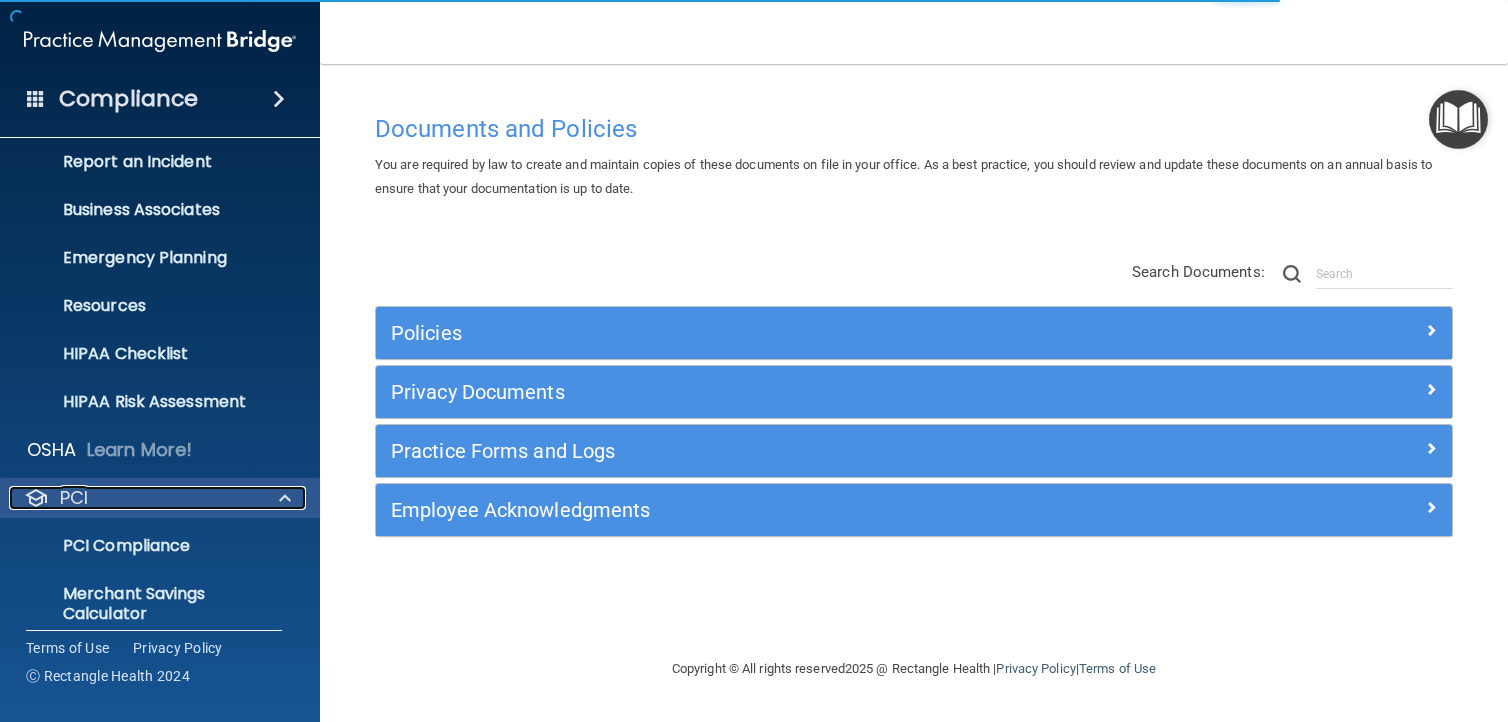 click on "PCI" at bounding box center [133, 498] 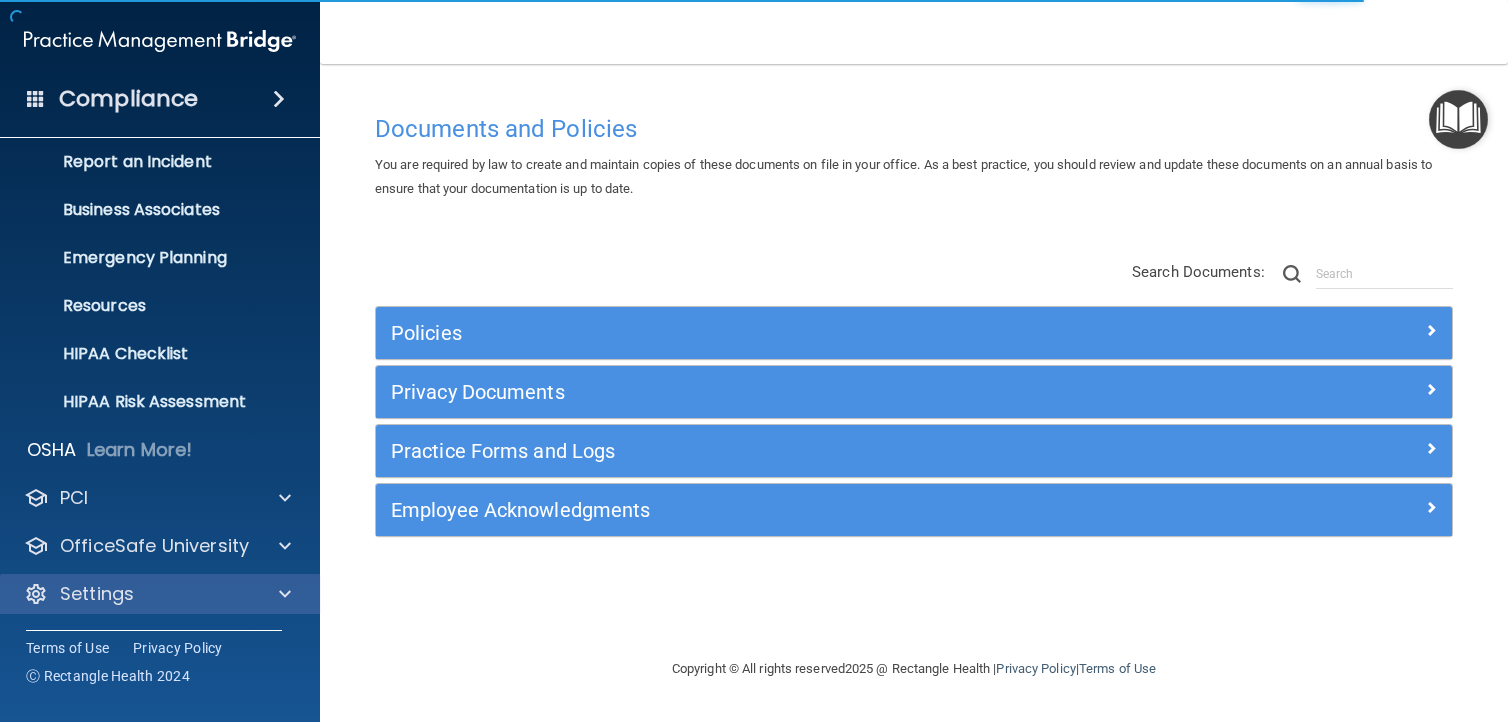 click on "Settings" at bounding box center (160, 594) 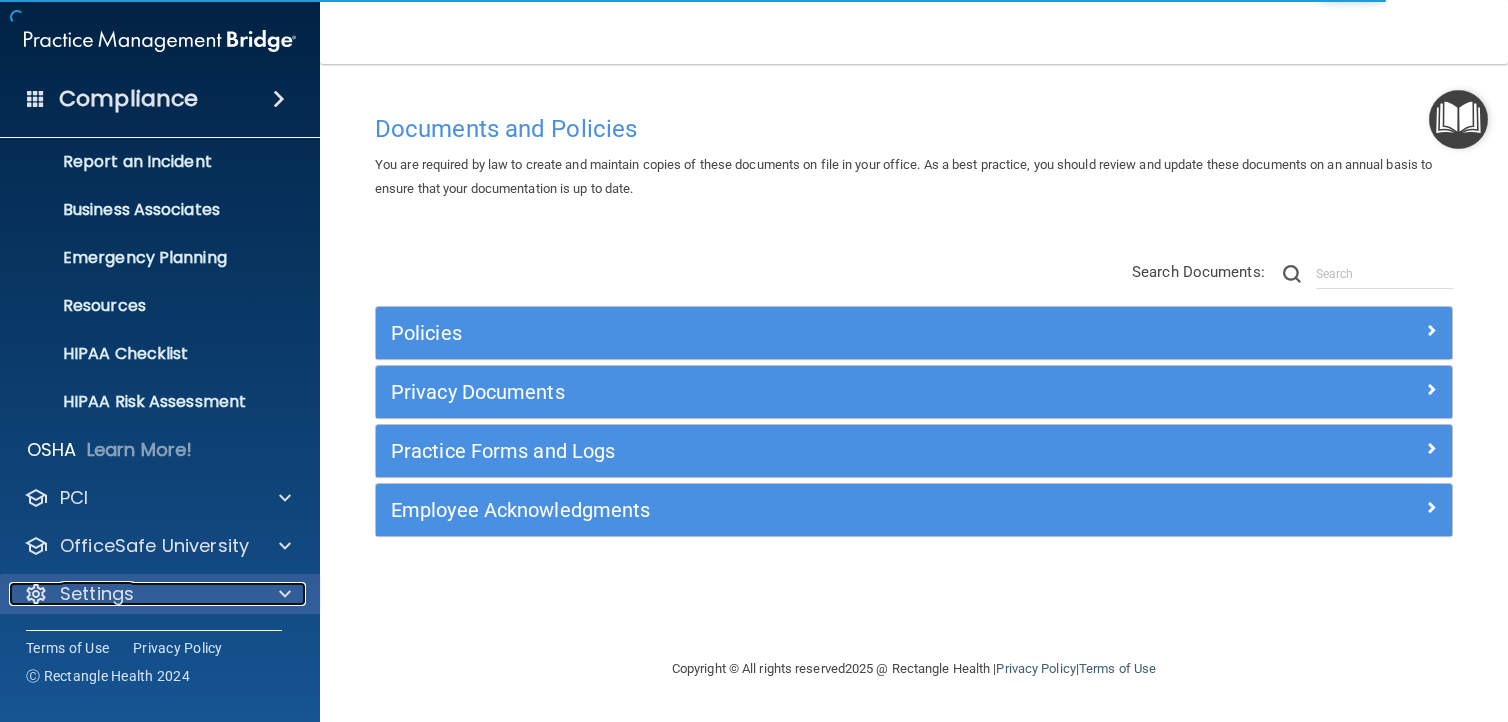 click at bounding box center [282, 594] 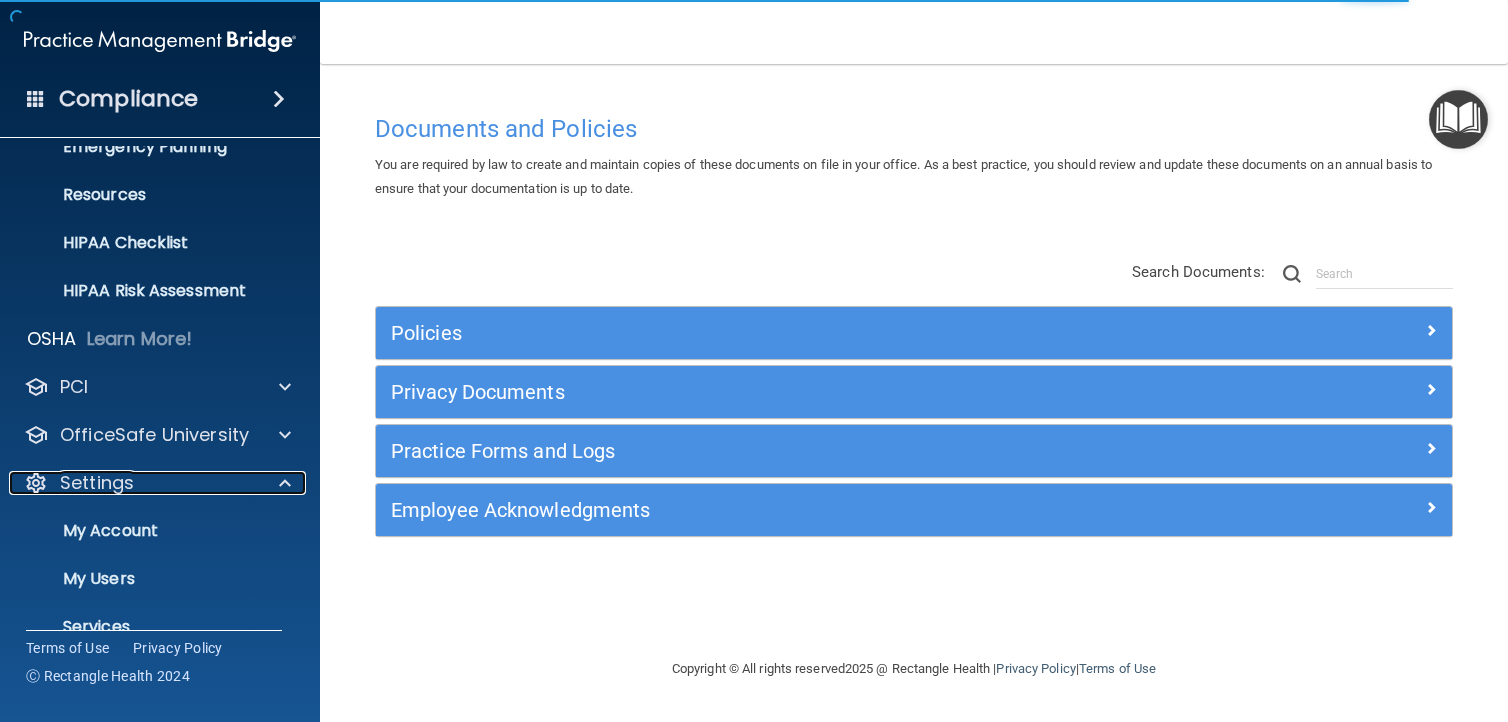 scroll, scrollTop: 300, scrollLeft: 0, axis: vertical 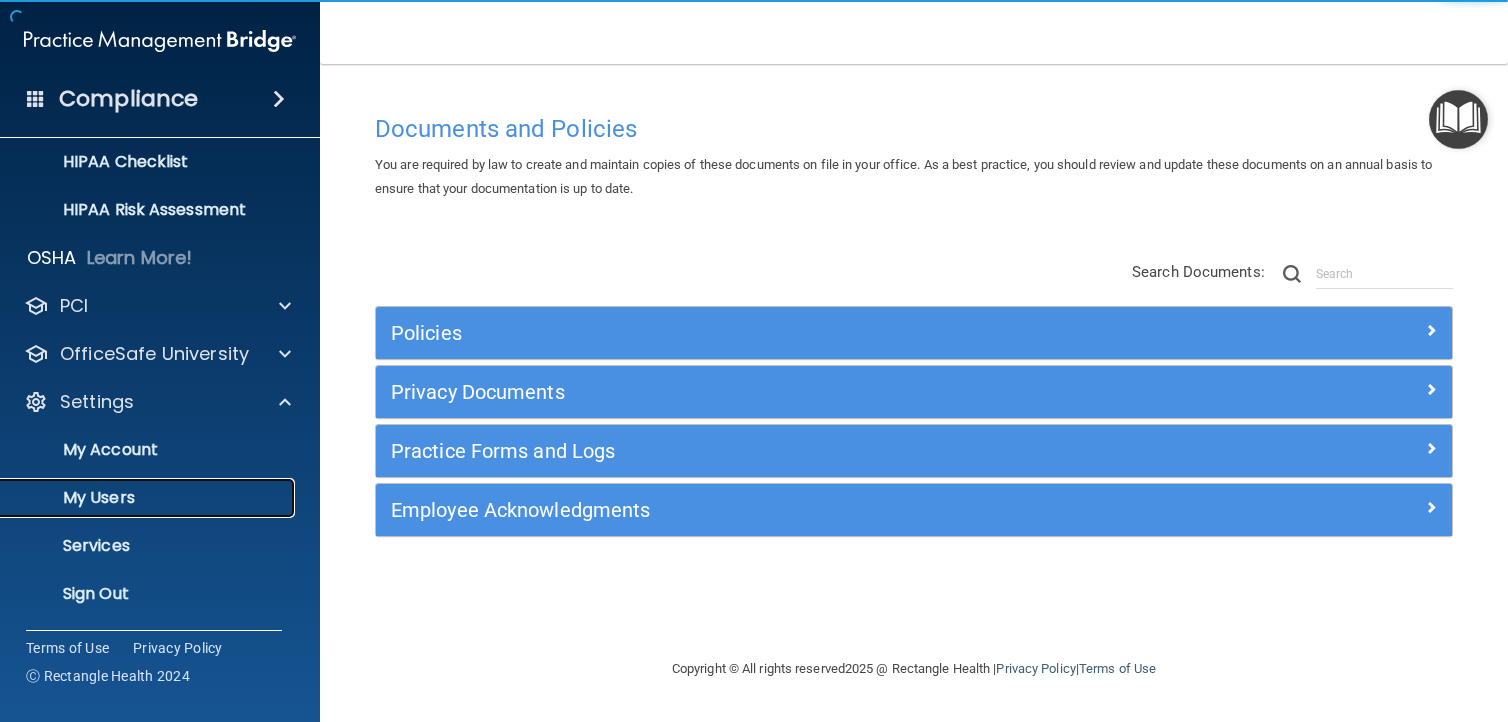 click on "My Users" at bounding box center [149, 498] 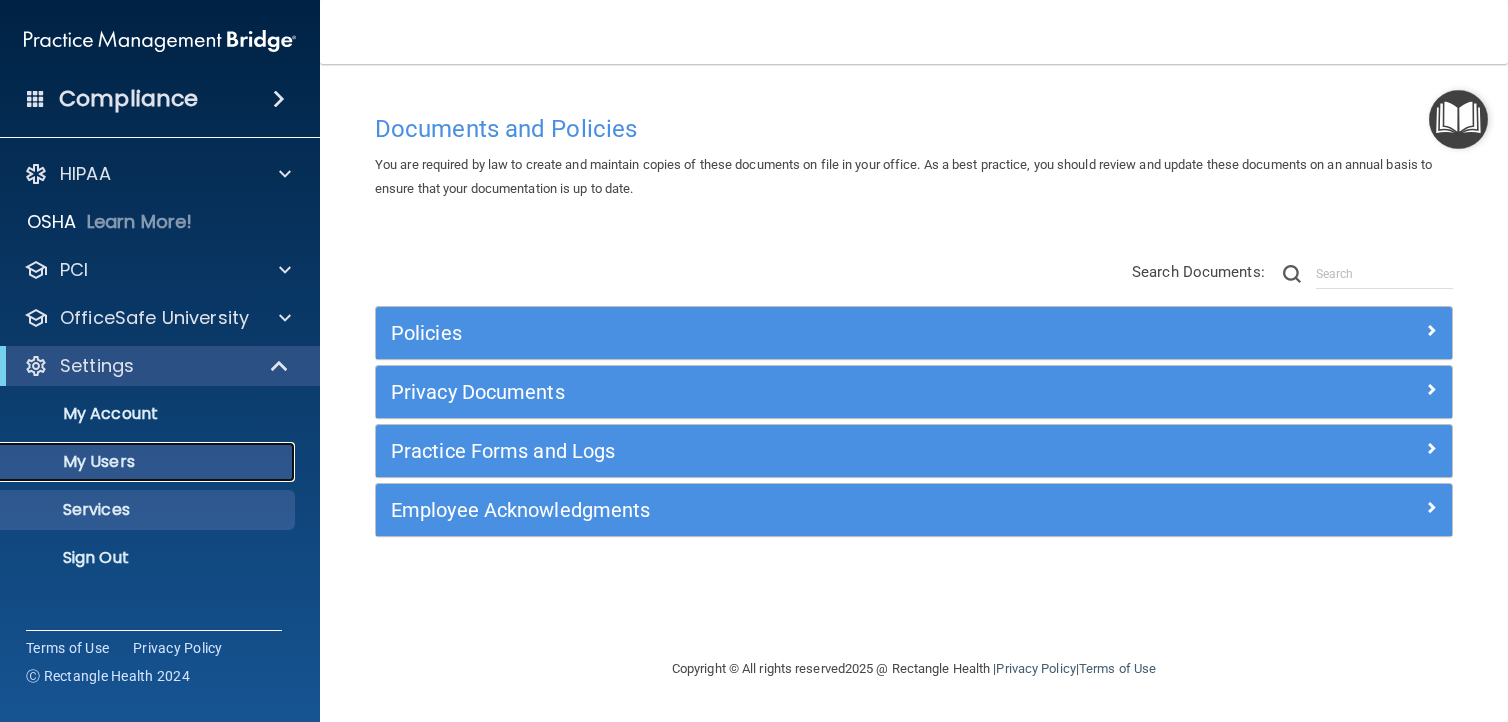 scroll, scrollTop: 0, scrollLeft: 0, axis: both 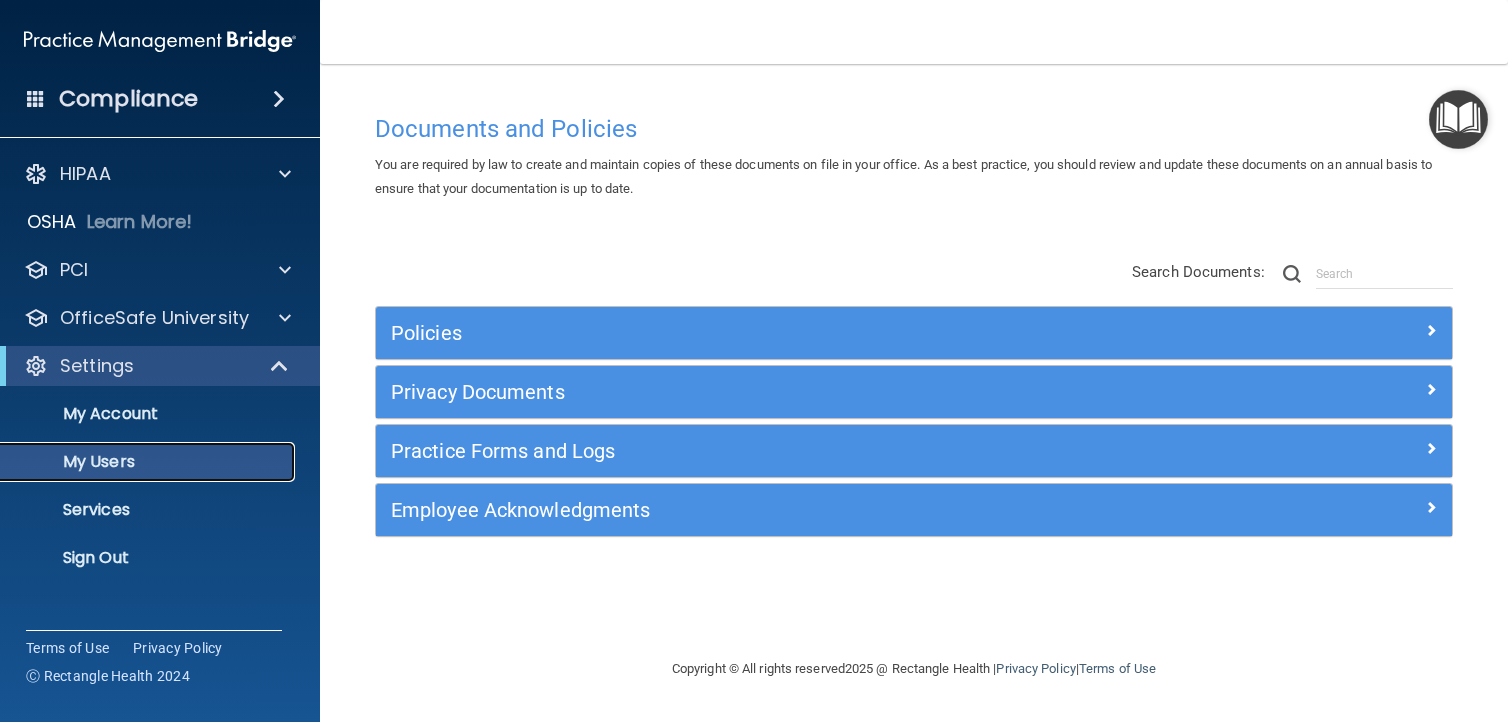 click on "My Users" at bounding box center (149, 462) 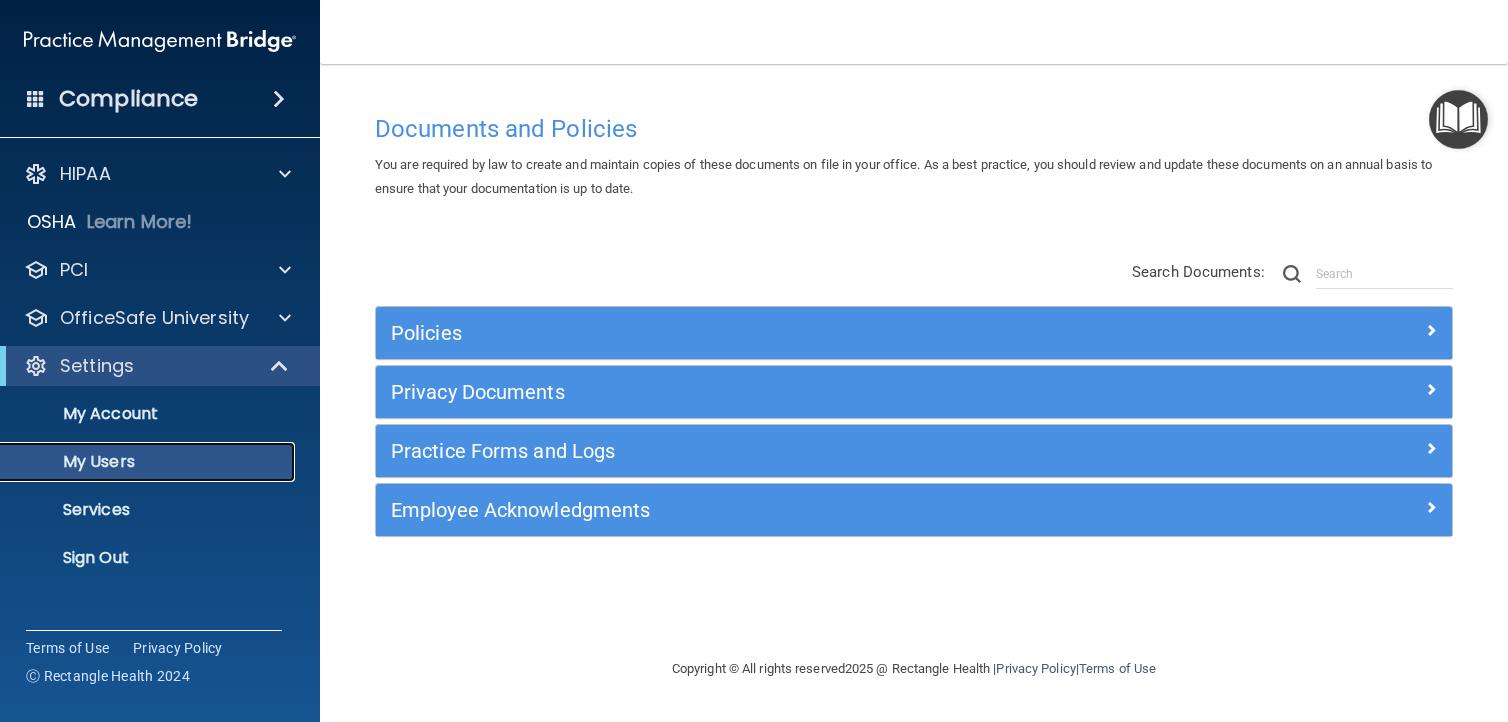 select on "20" 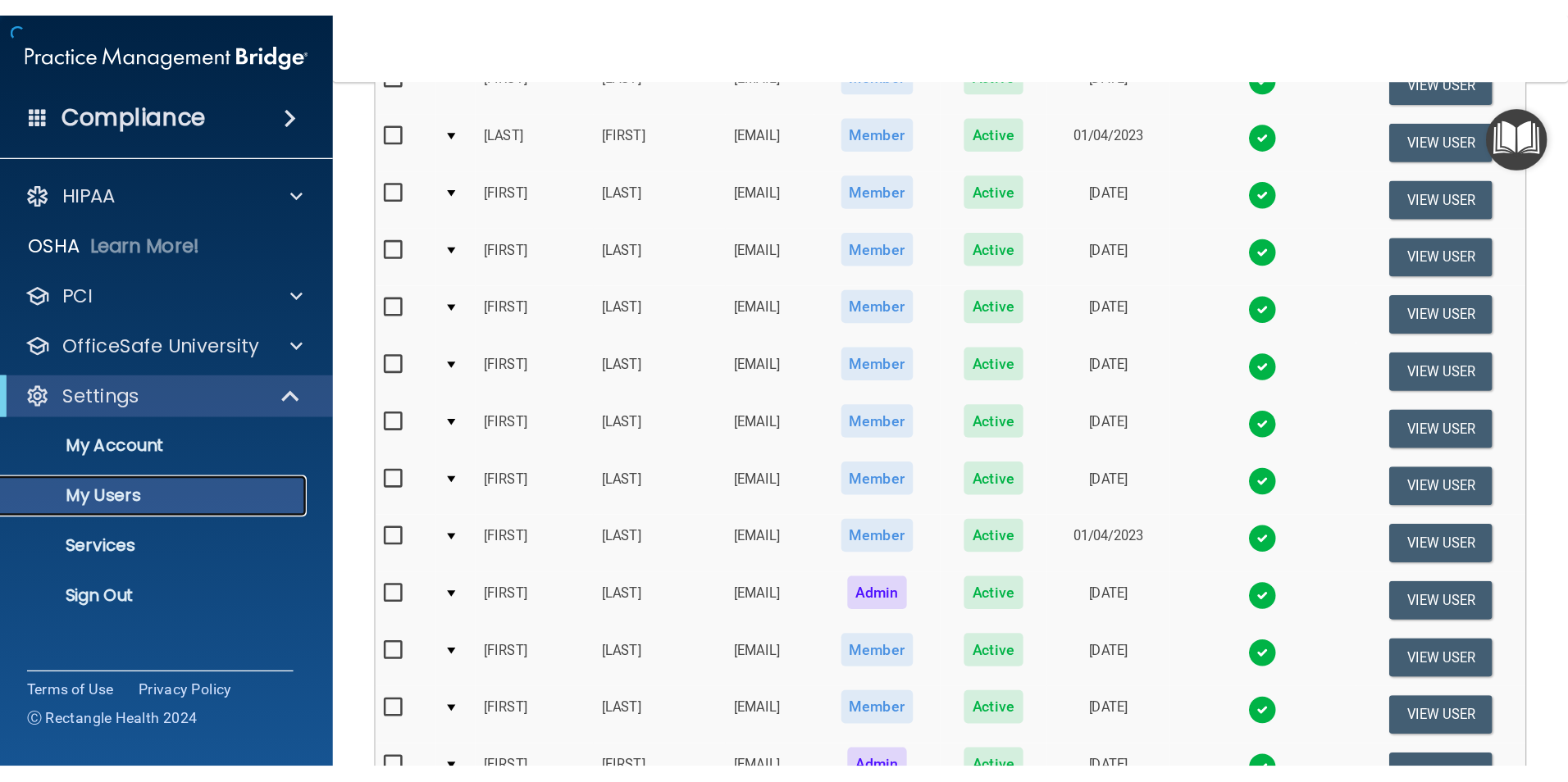 scroll, scrollTop: 784, scrollLeft: 0, axis: vertical 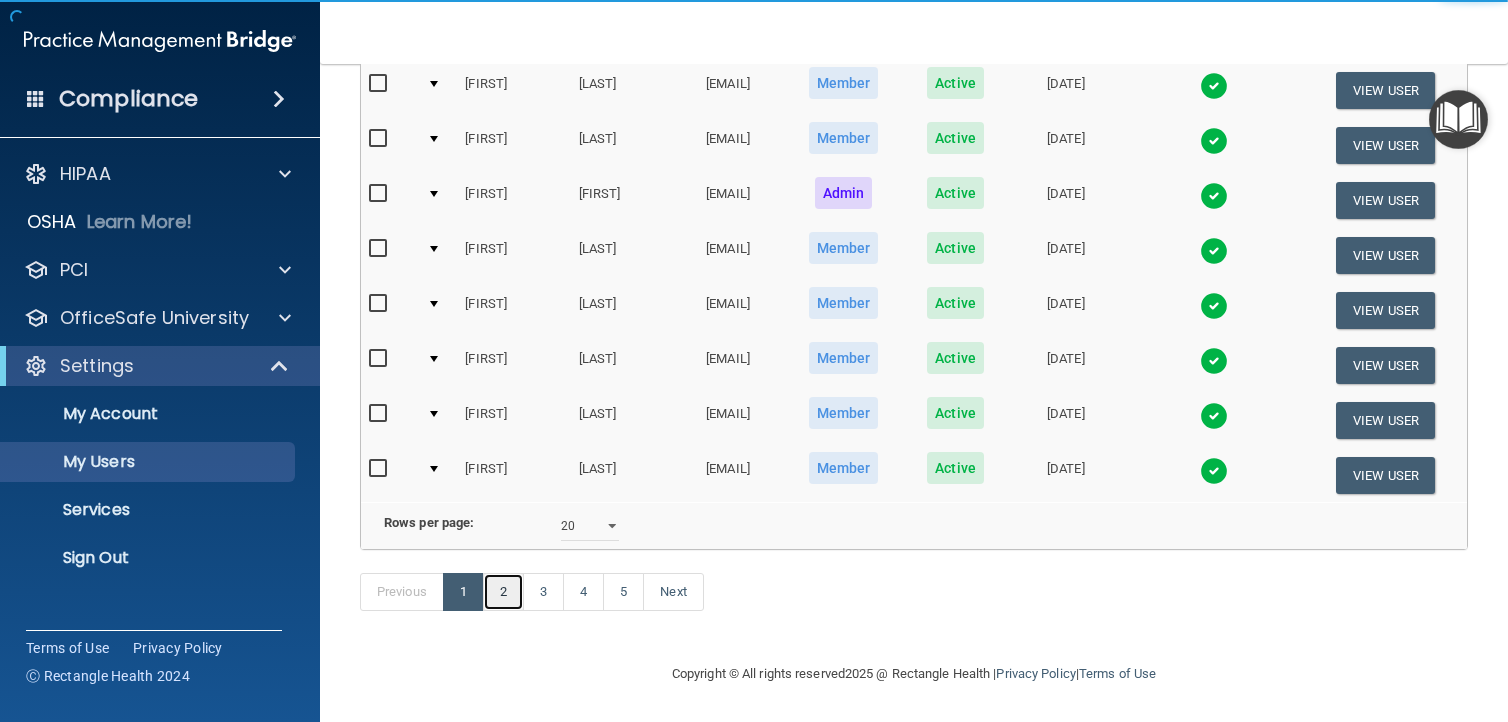 click on "2" at bounding box center (503, 592) 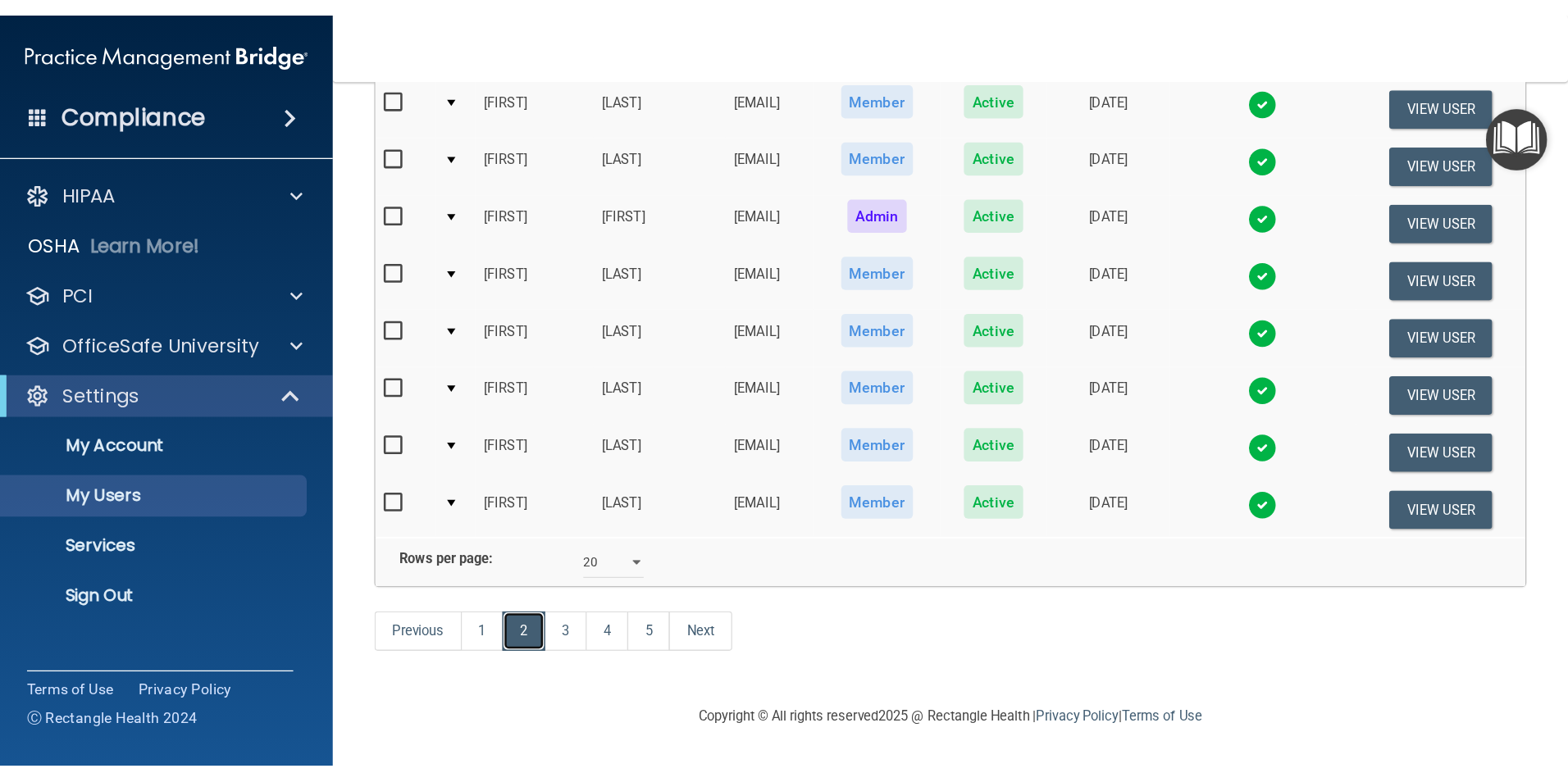 scroll, scrollTop: 575, scrollLeft: 0, axis: vertical 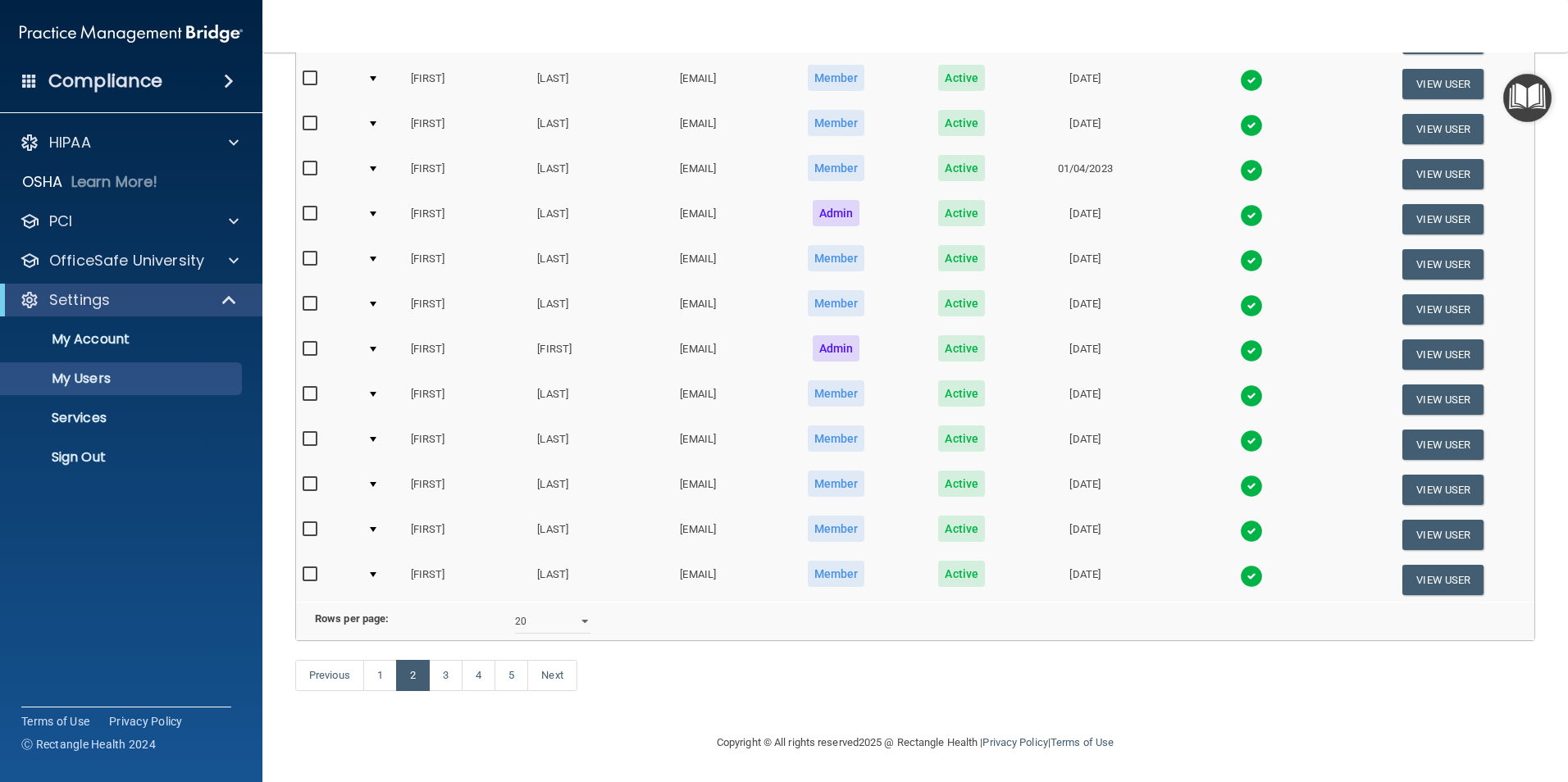 select on "20" 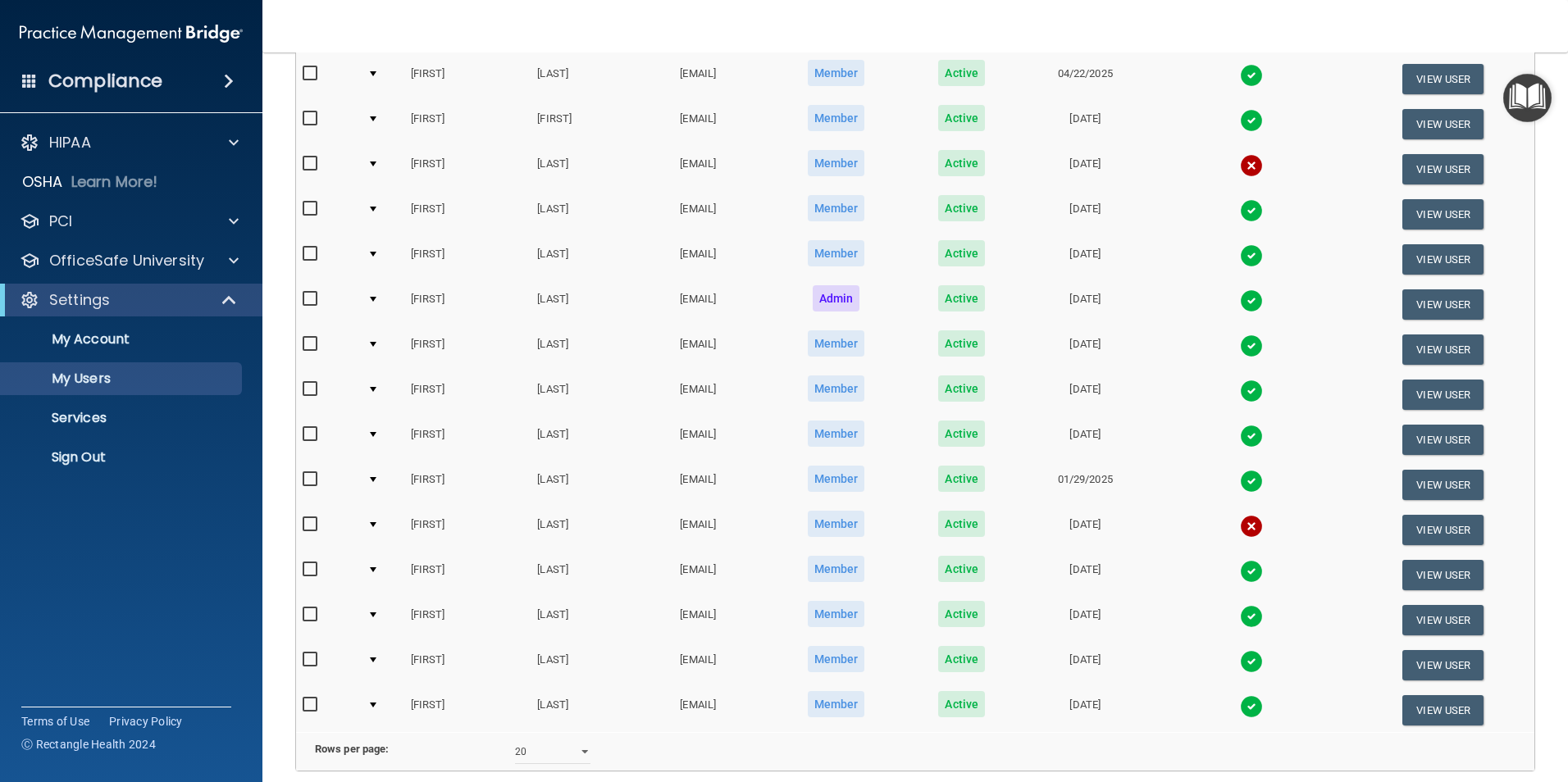 scroll, scrollTop: 575, scrollLeft: 0, axis: vertical 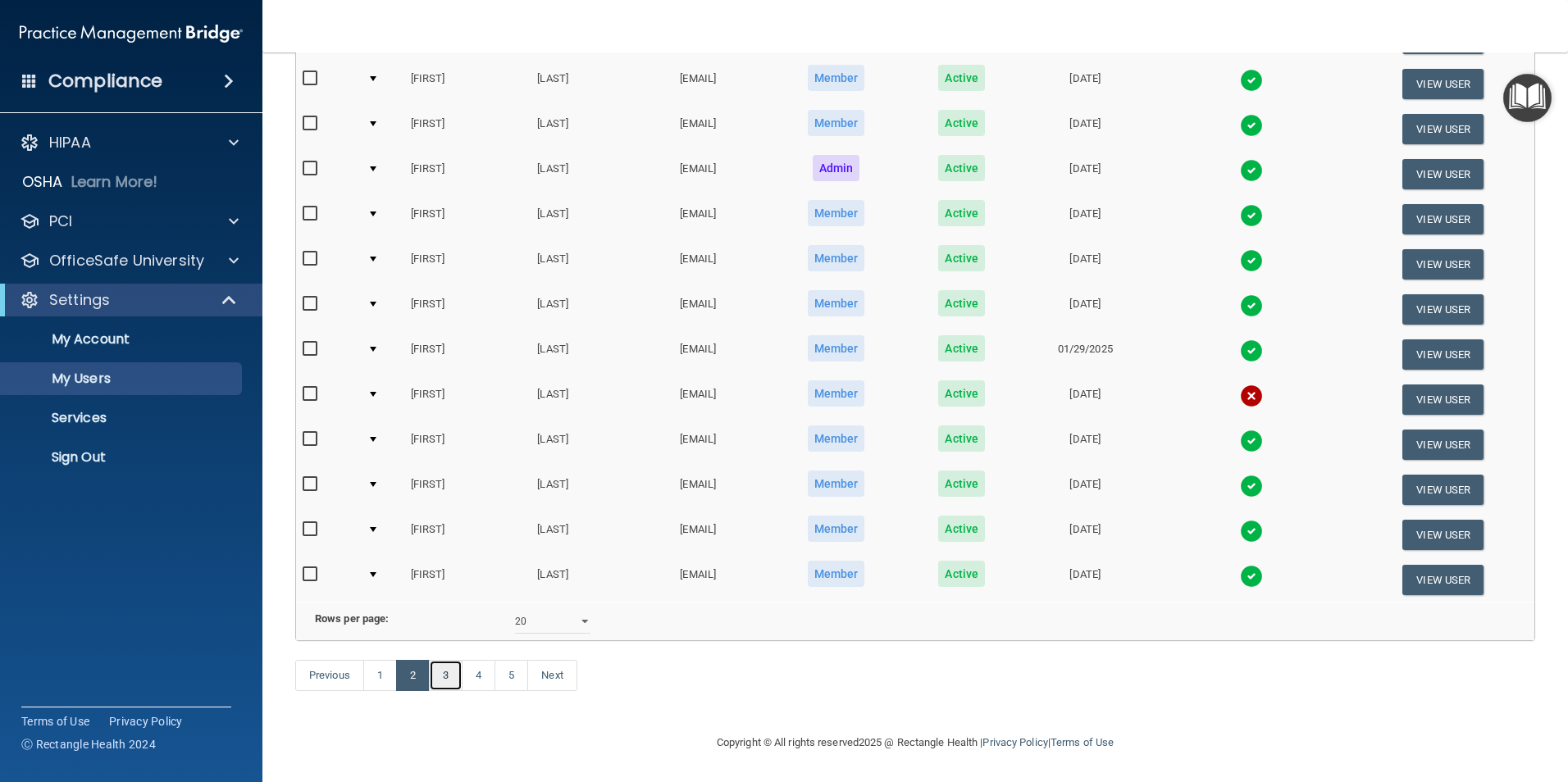 click on "3" at bounding box center [445, 675] 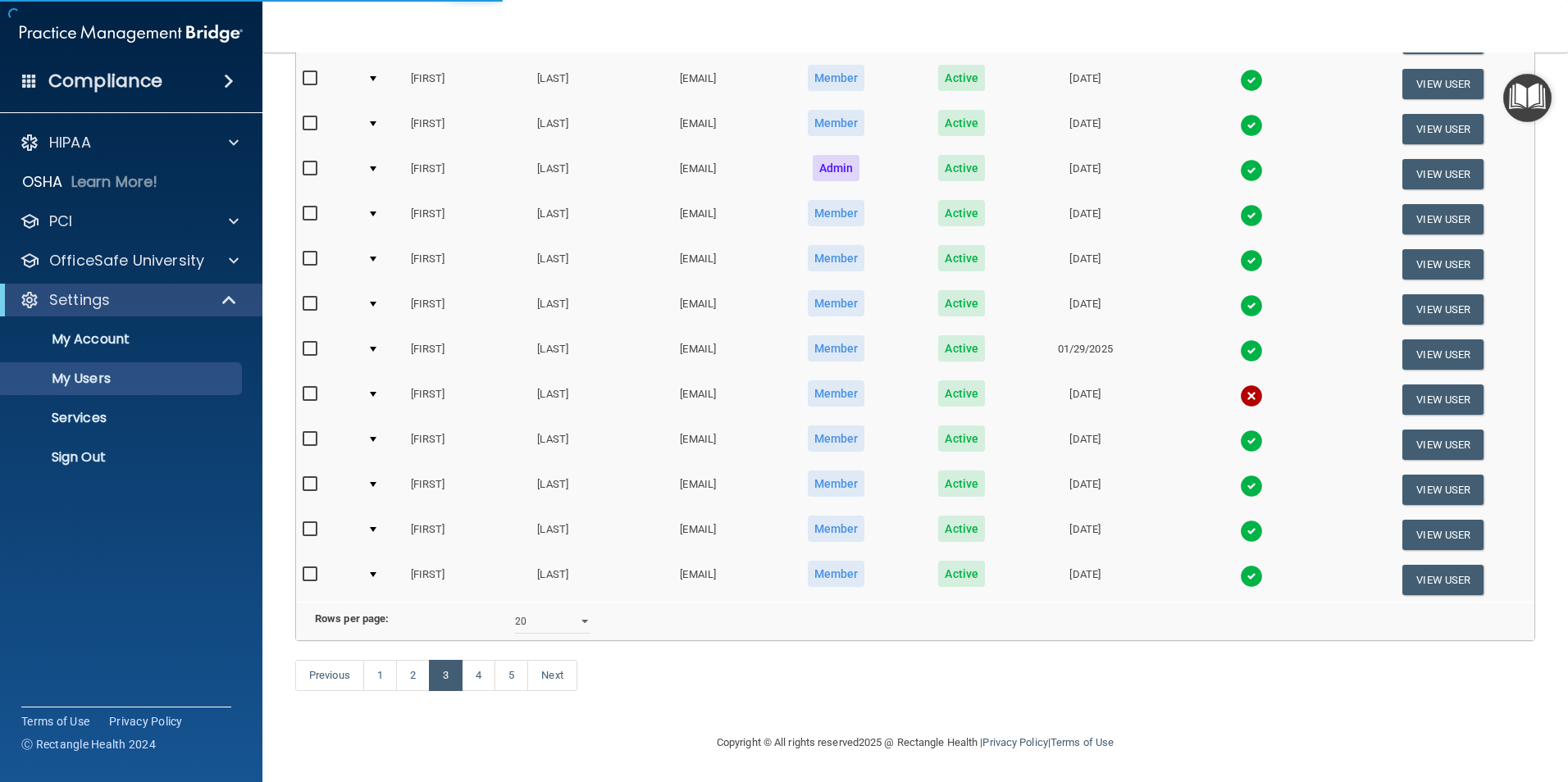 scroll, scrollTop: 0, scrollLeft: 0, axis: both 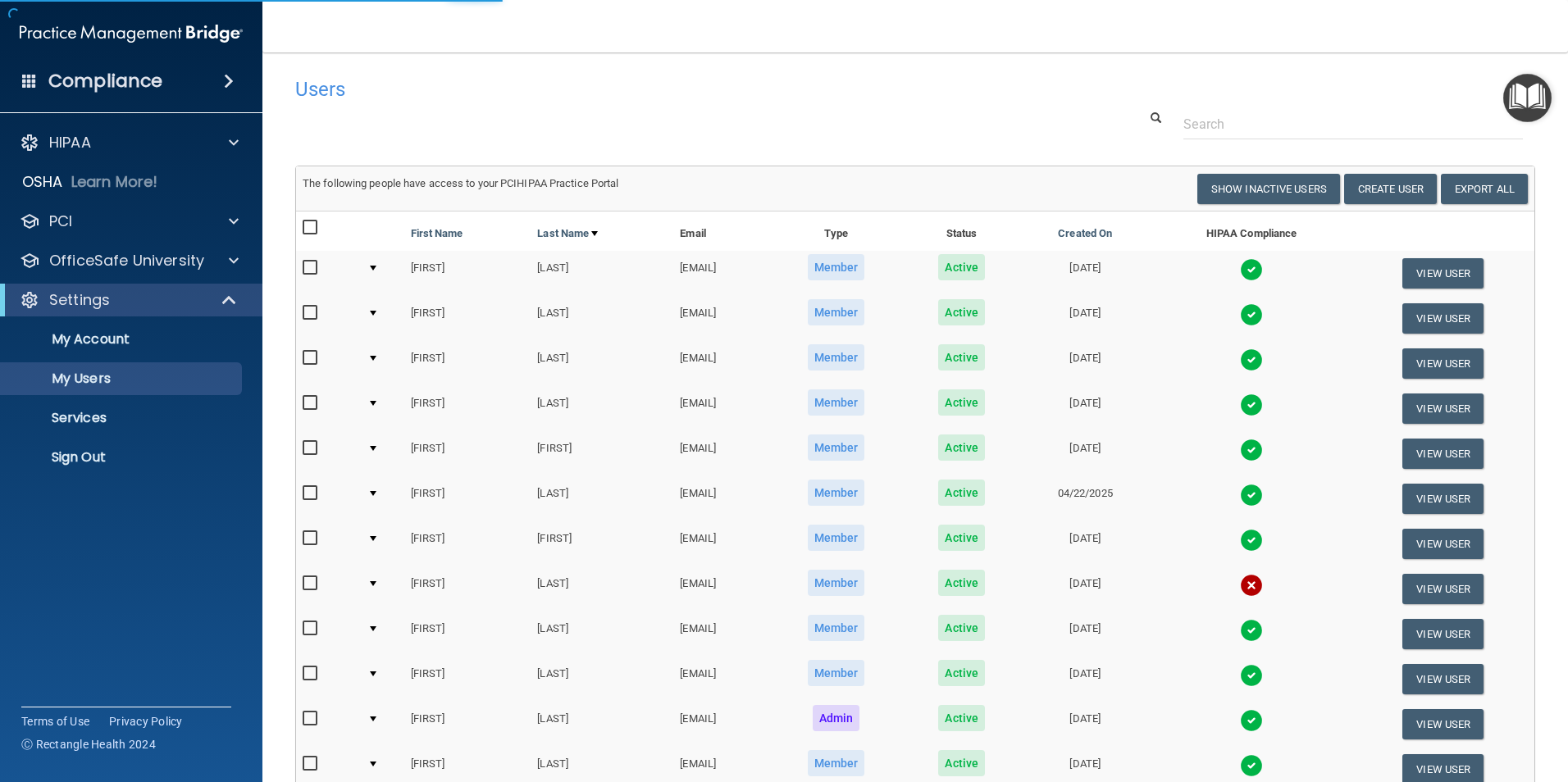 select on "20" 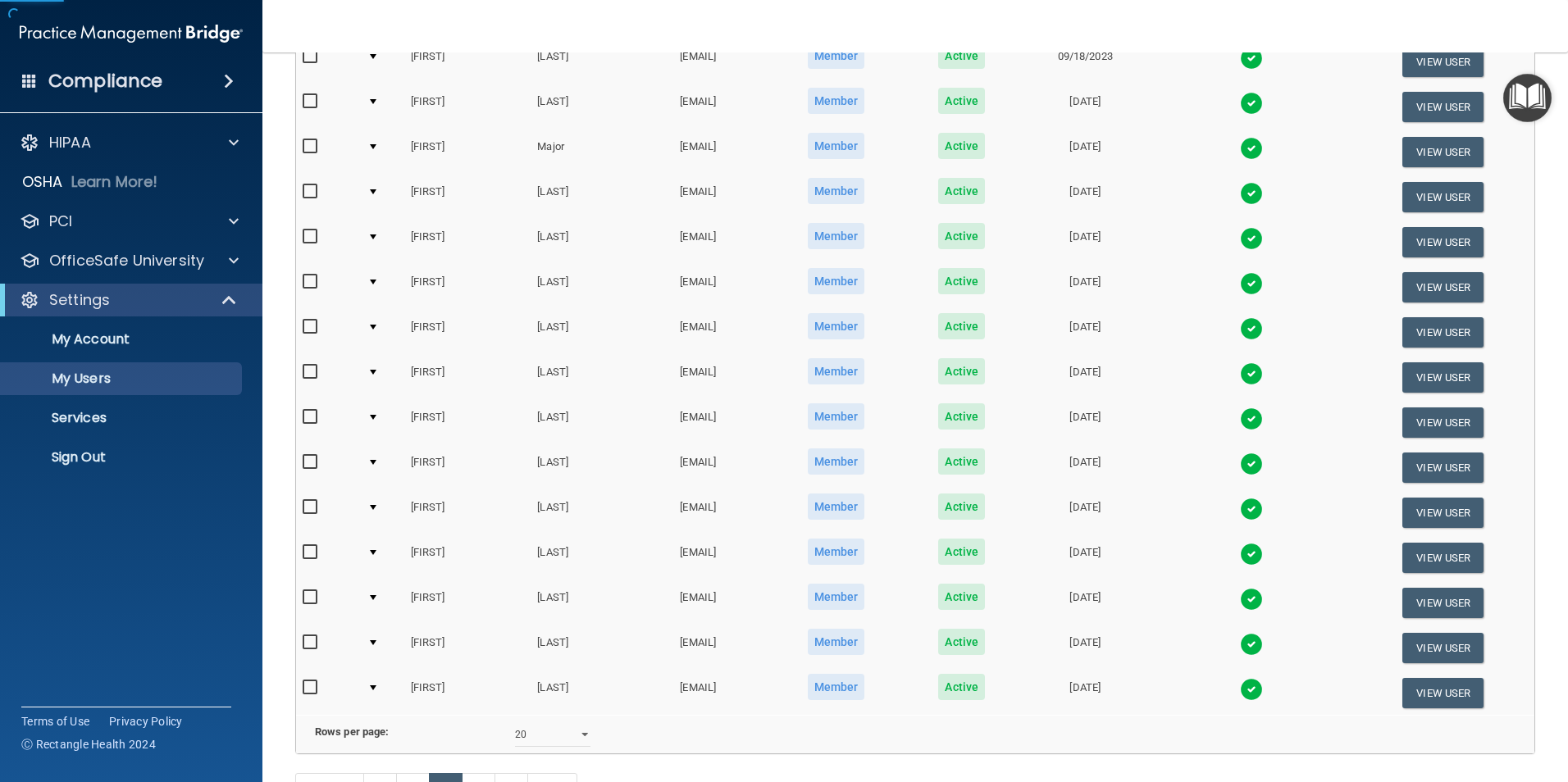 scroll, scrollTop: 575, scrollLeft: 0, axis: vertical 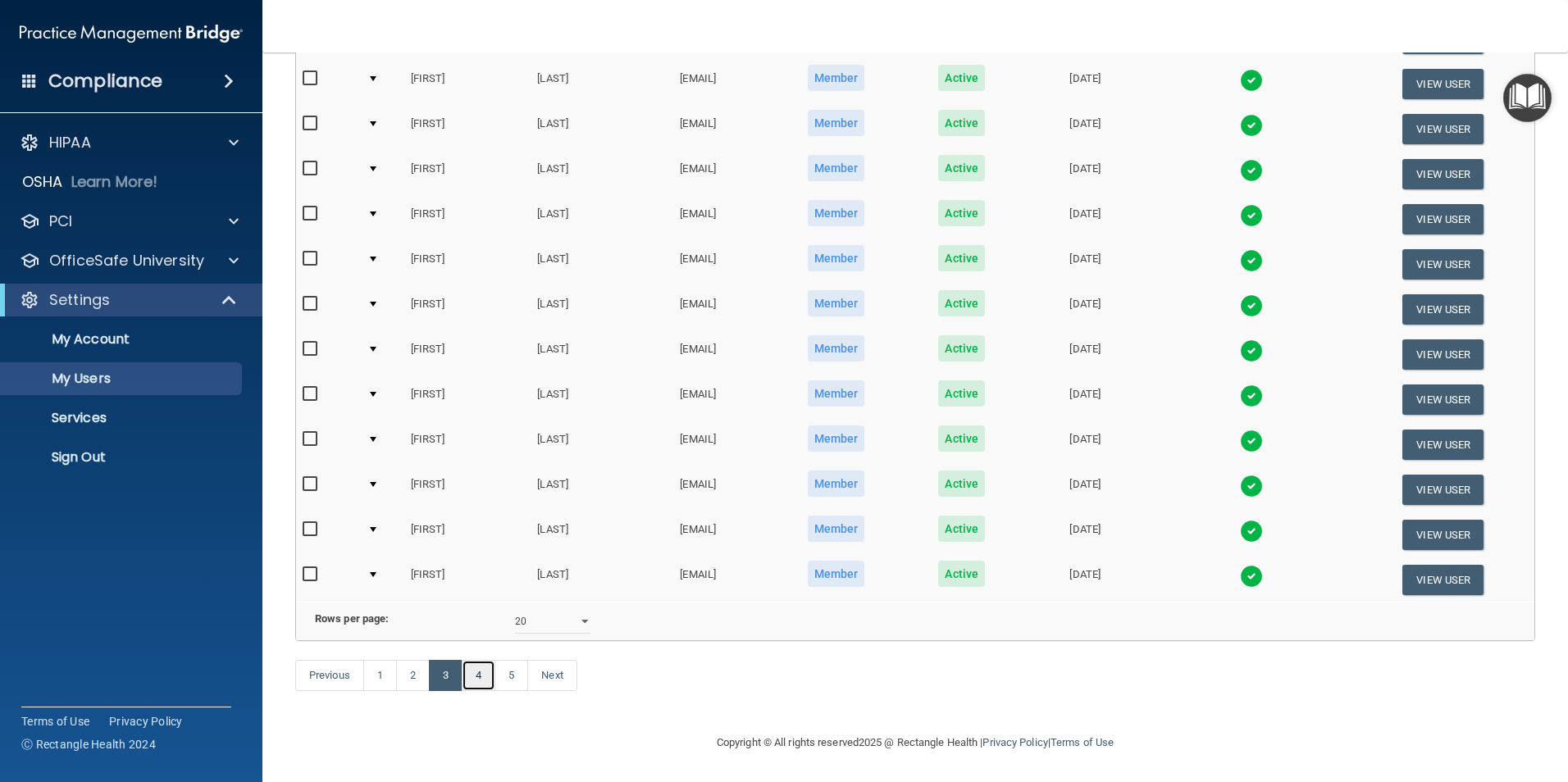 drag, startPoint x: 481, startPoint y: 677, endPoint x: 490, endPoint y: 675, distance: 9.219544 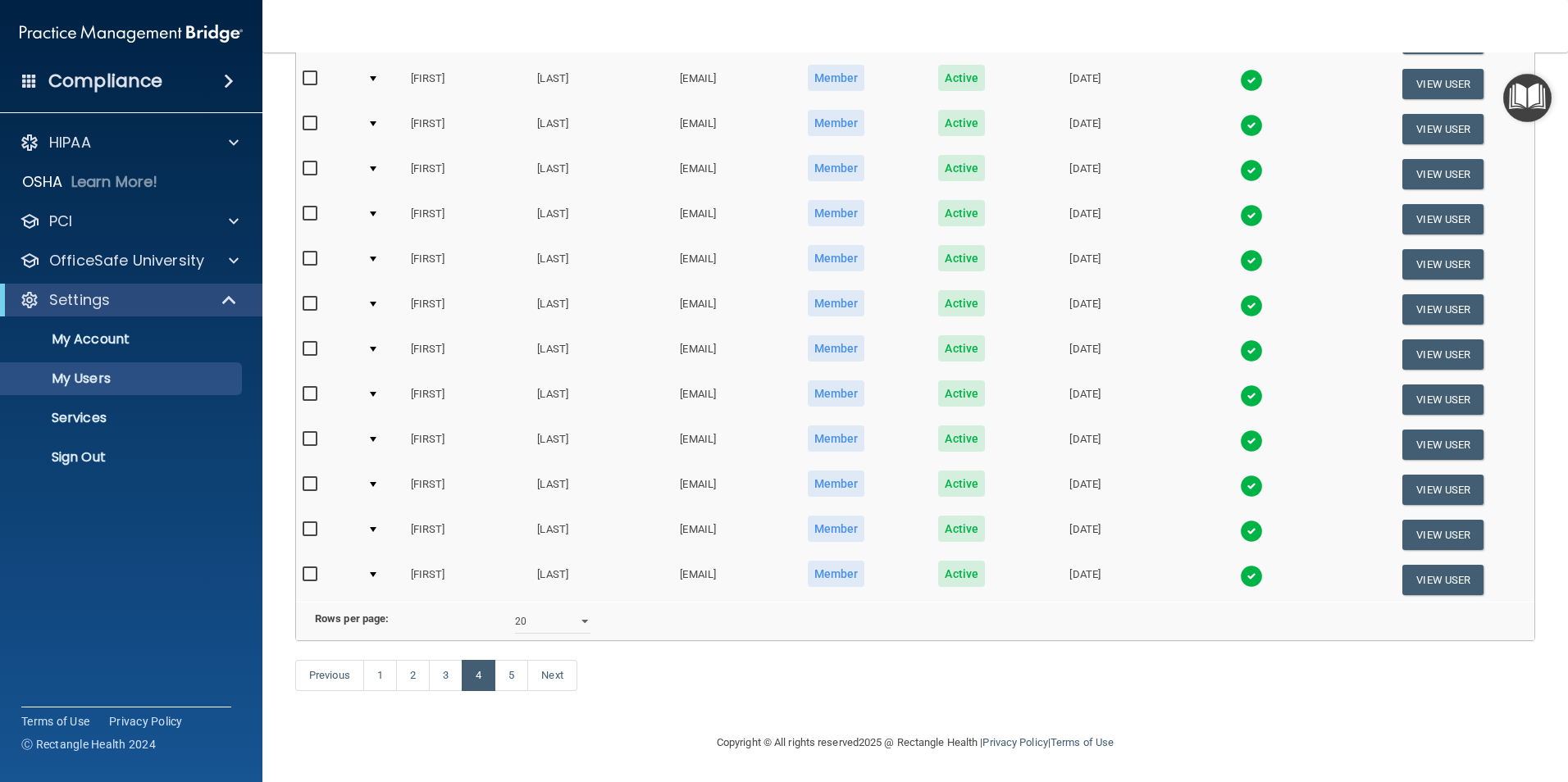 select on "20" 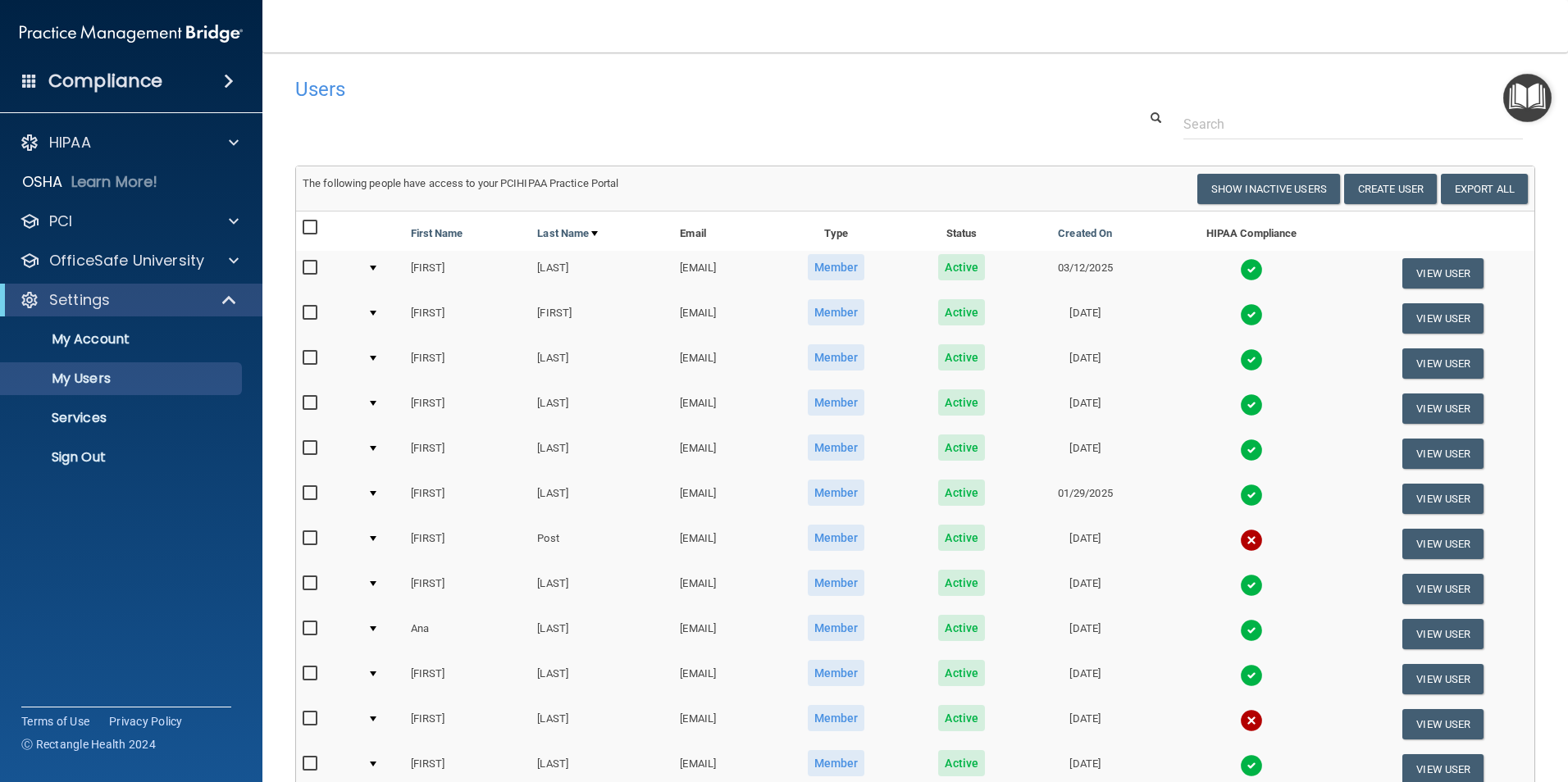 scroll, scrollTop: 574, scrollLeft: 0, axis: vertical 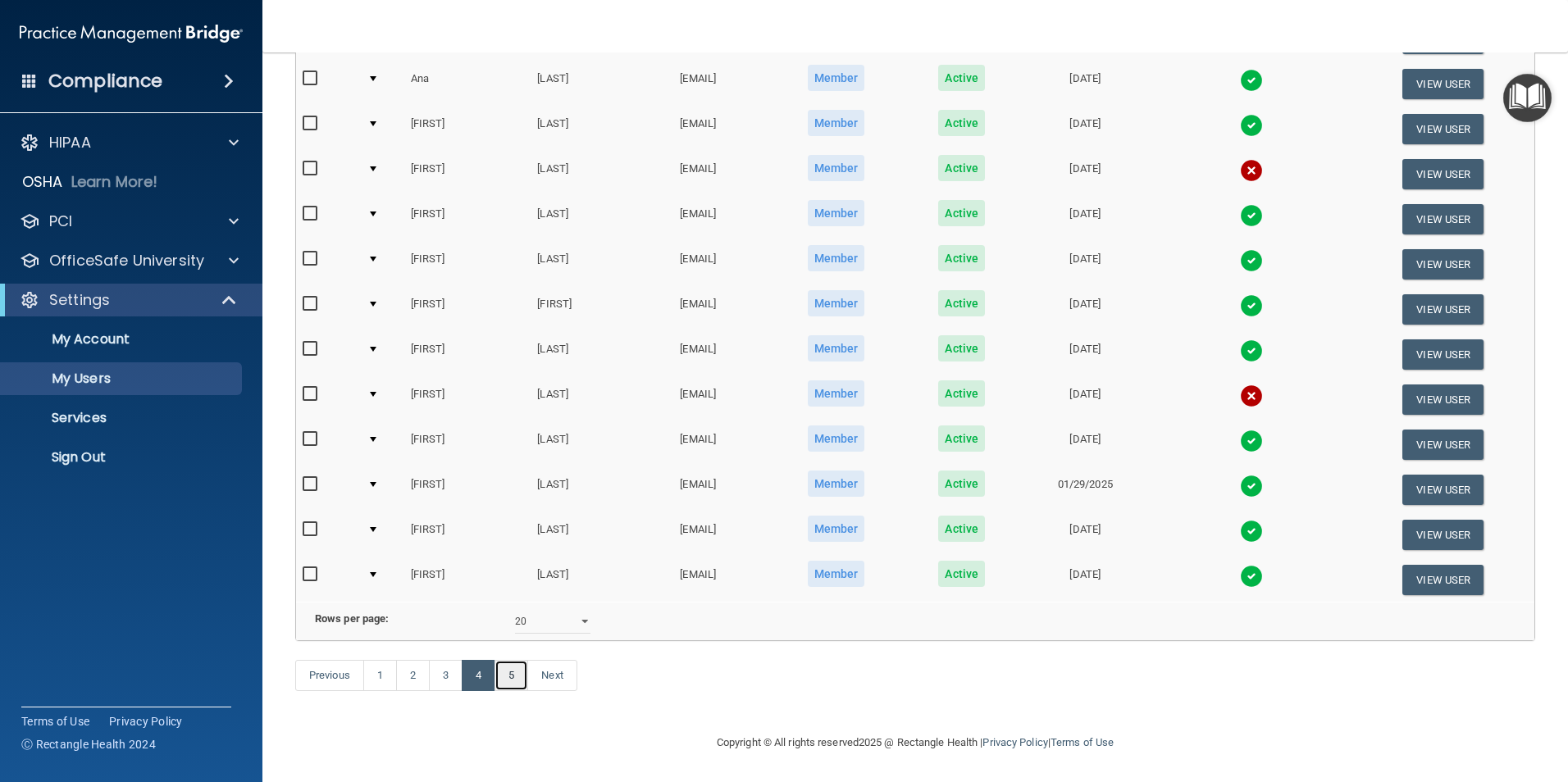 click on "5" at bounding box center (511, 675) 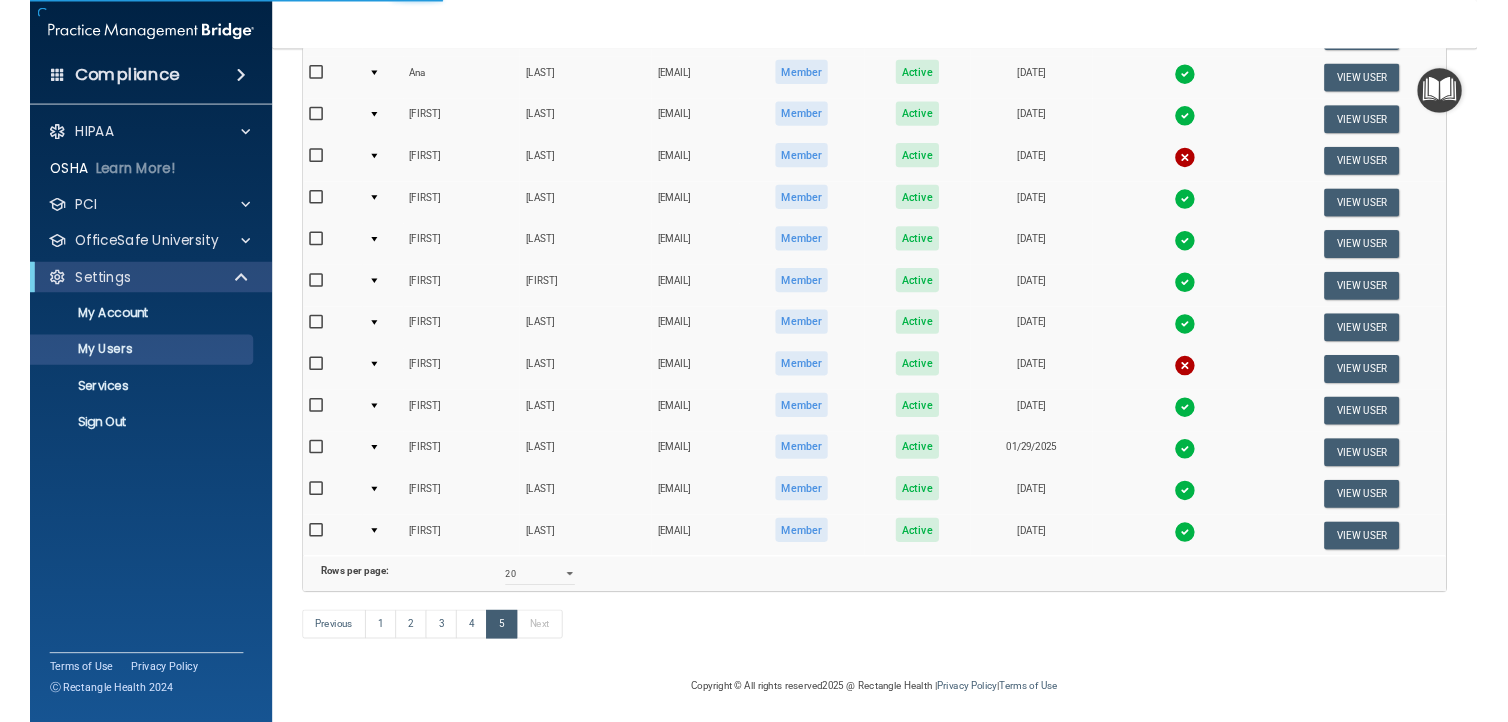 scroll, scrollTop: 0, scrollLeft: 0, axis: both 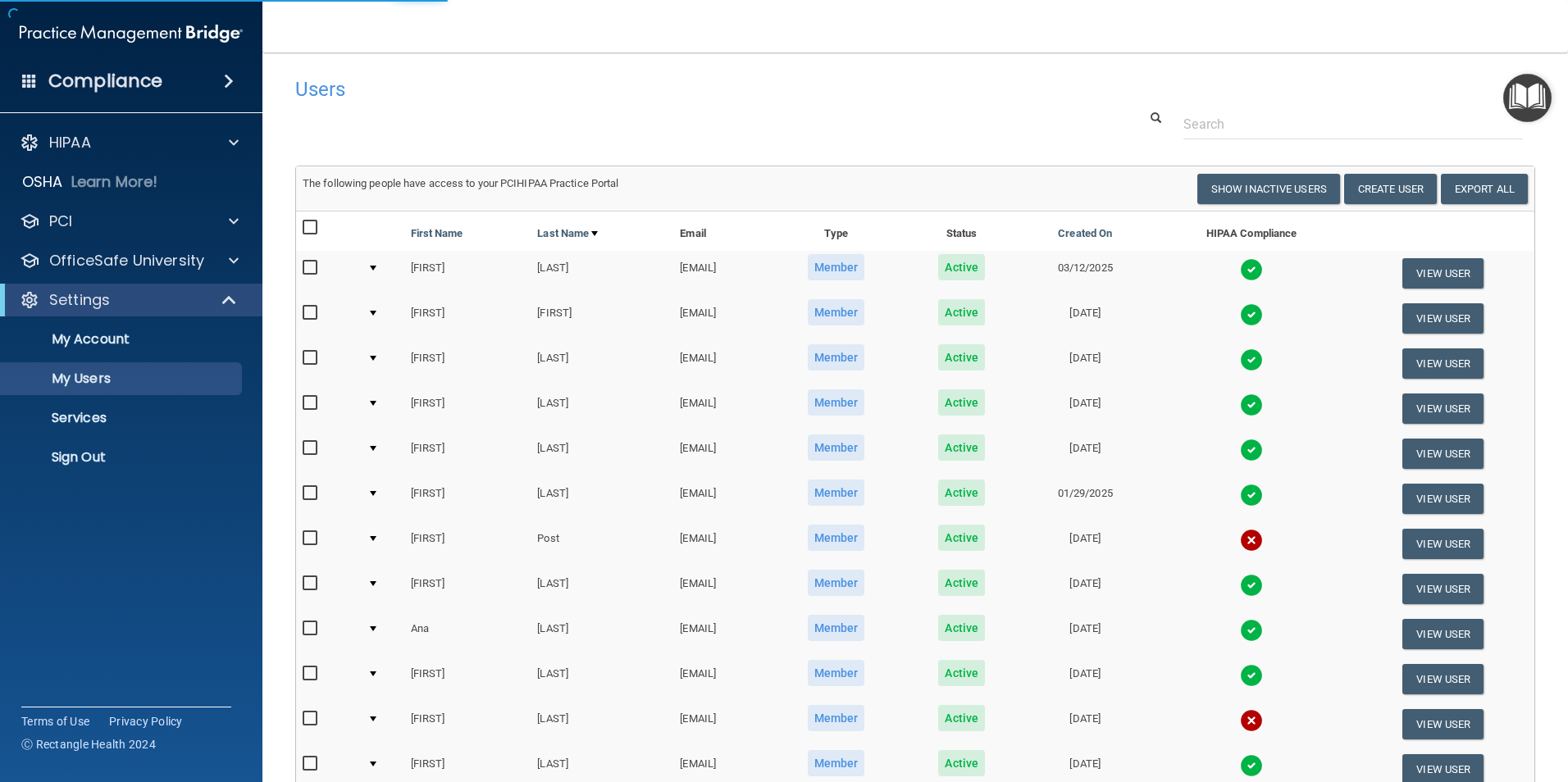 select on "20" 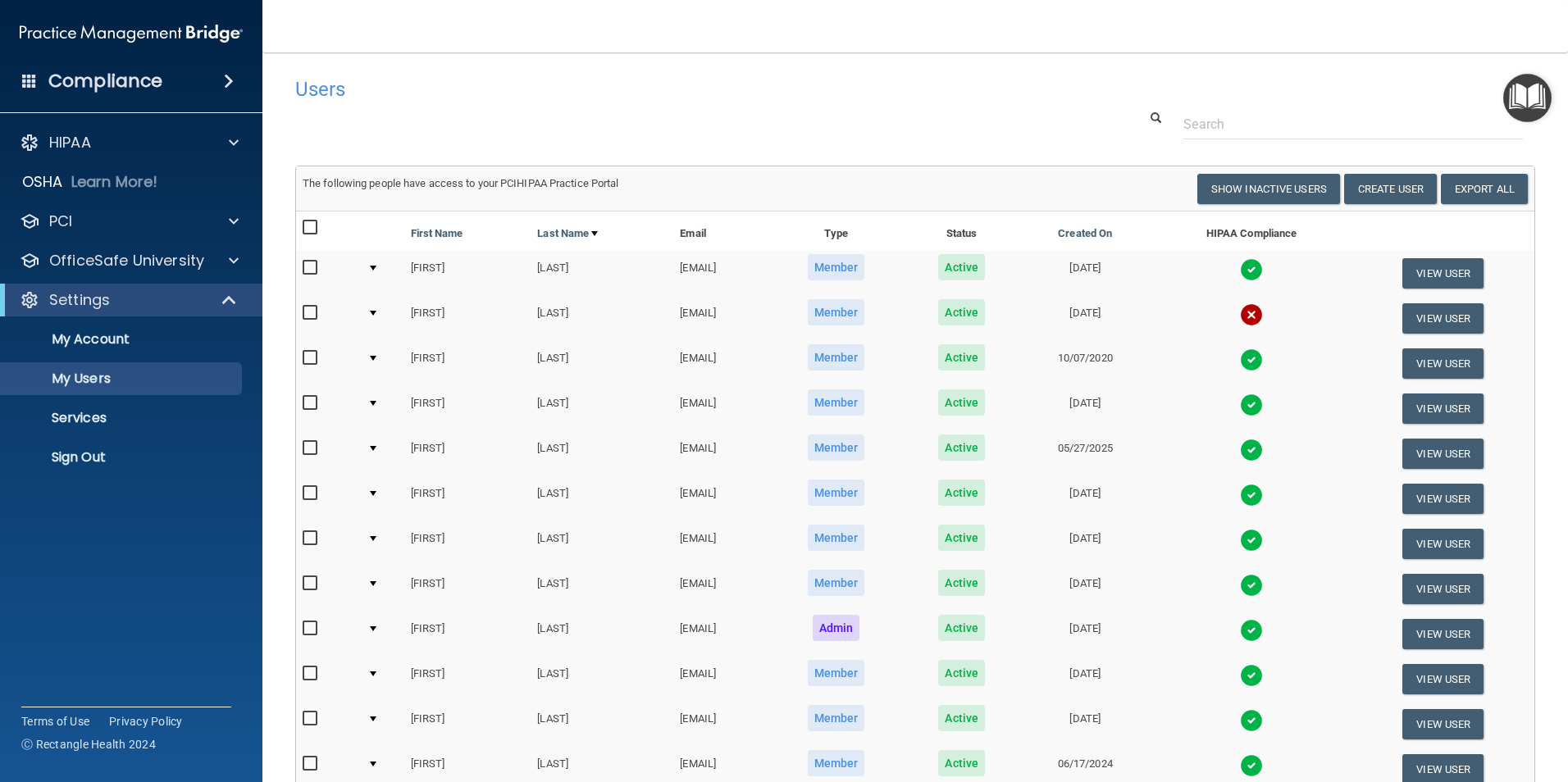 click at bounding box center [382, 318] 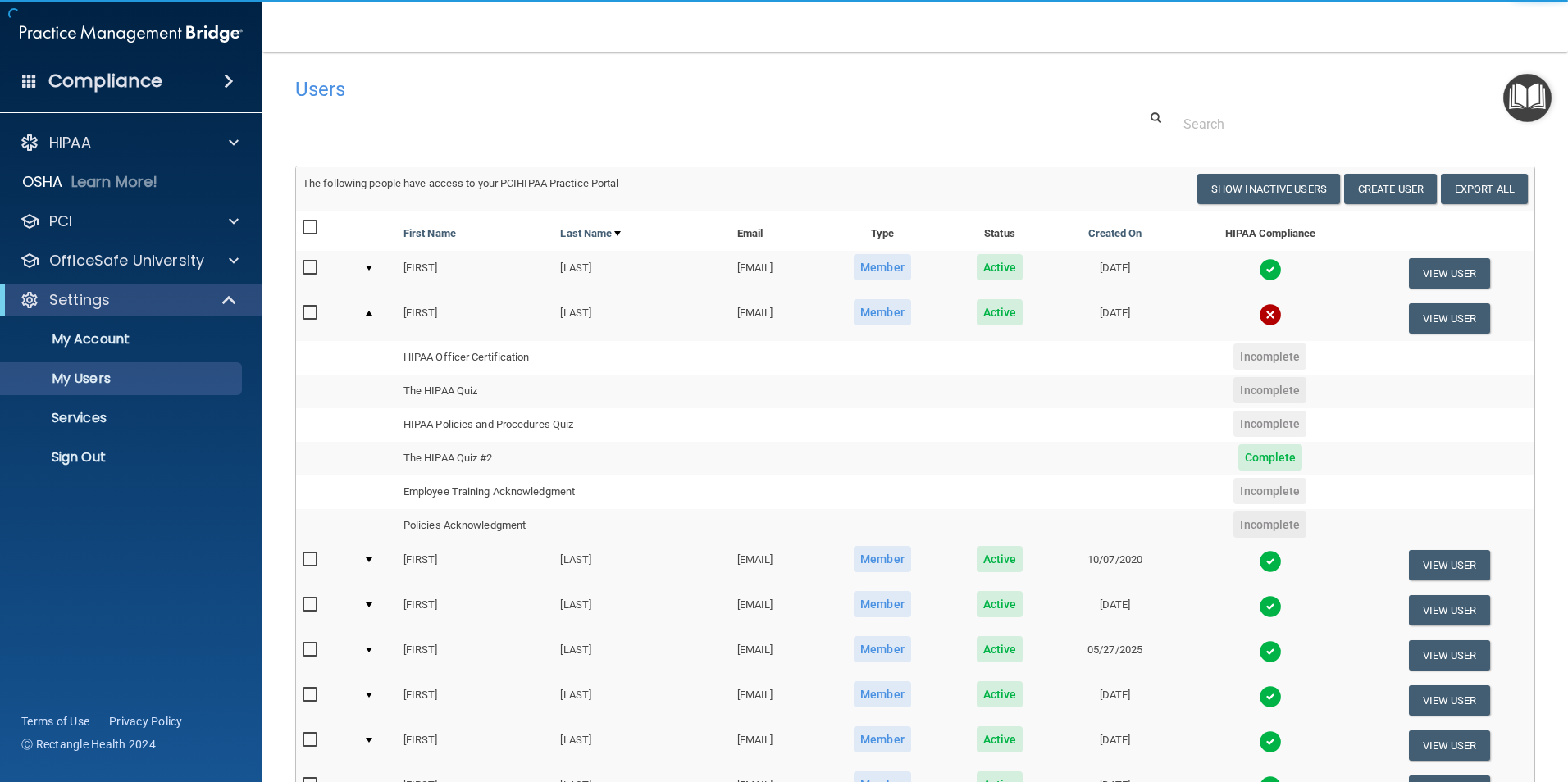 click at bounding box center [369, 313] 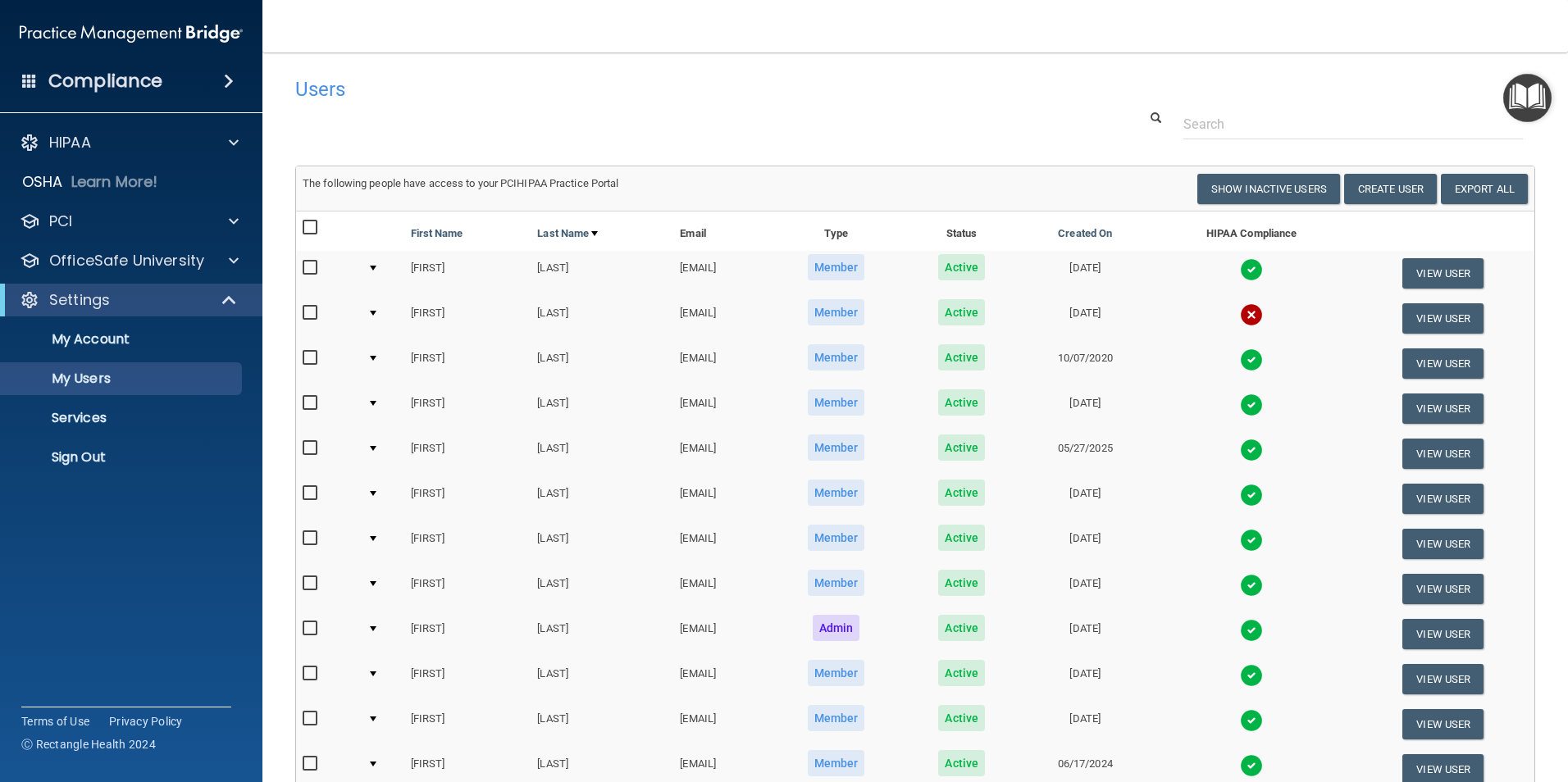 click at bounding box center [373, 313] 